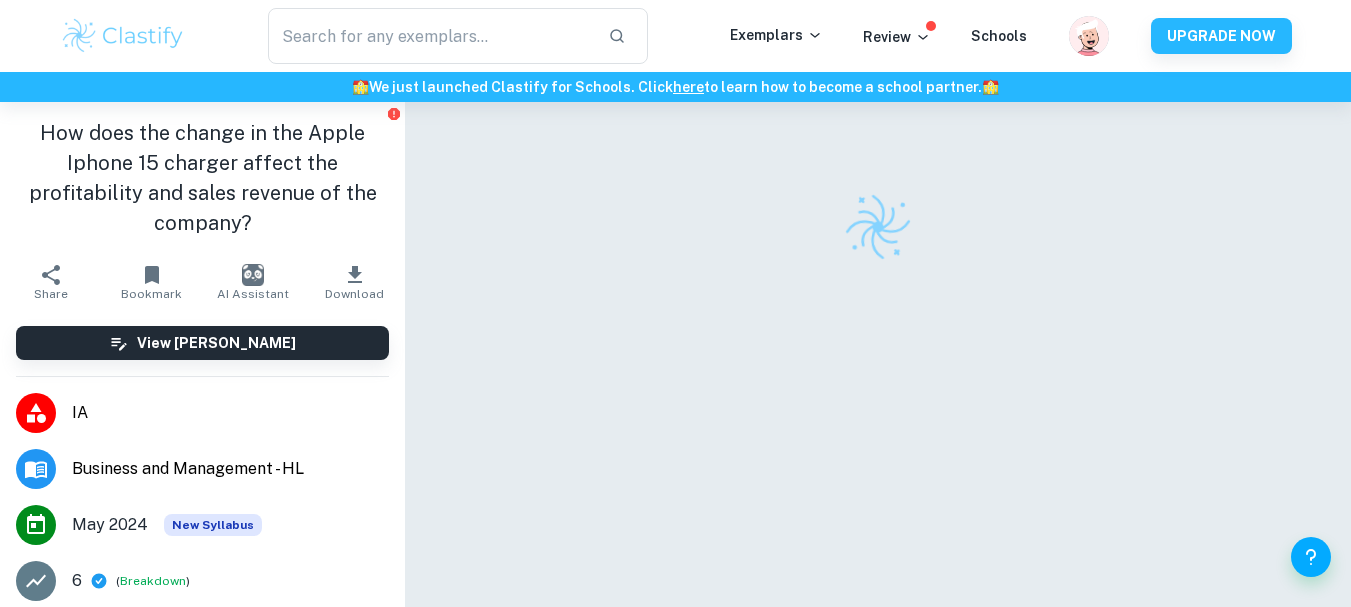 scroll, scrollTop: 0, scrollLeft: 0, axis: both 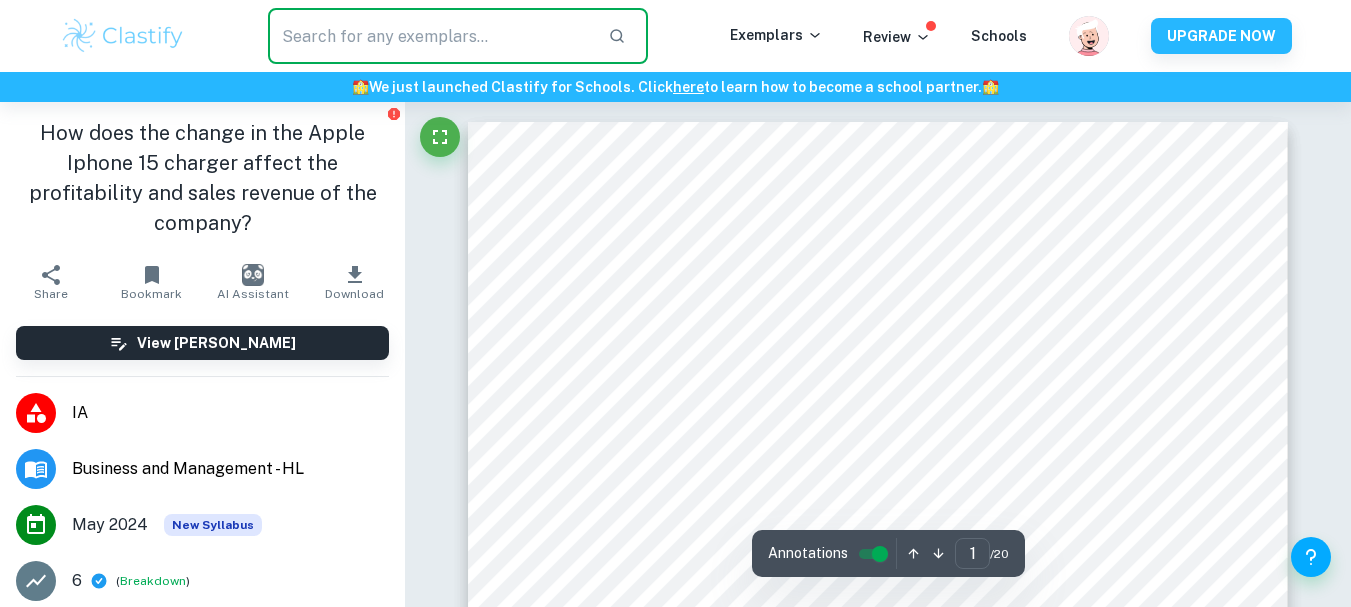 click at bounding box center (430, 36) 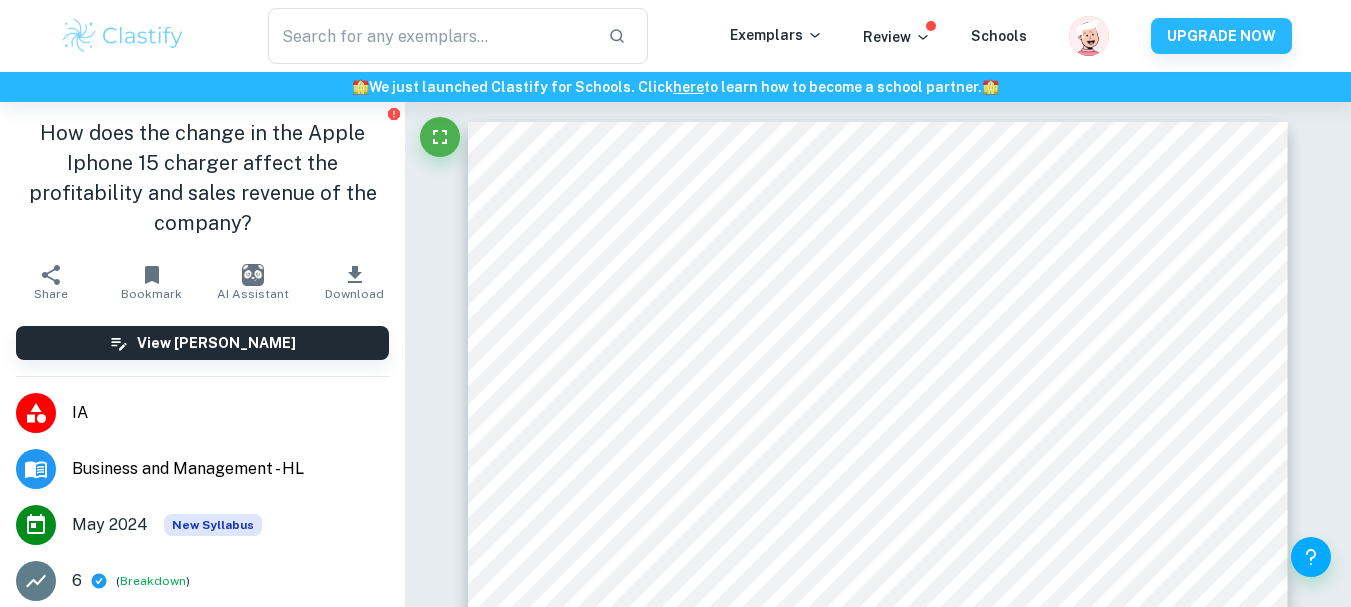 click on "IA" at bounding box center (230, 413) 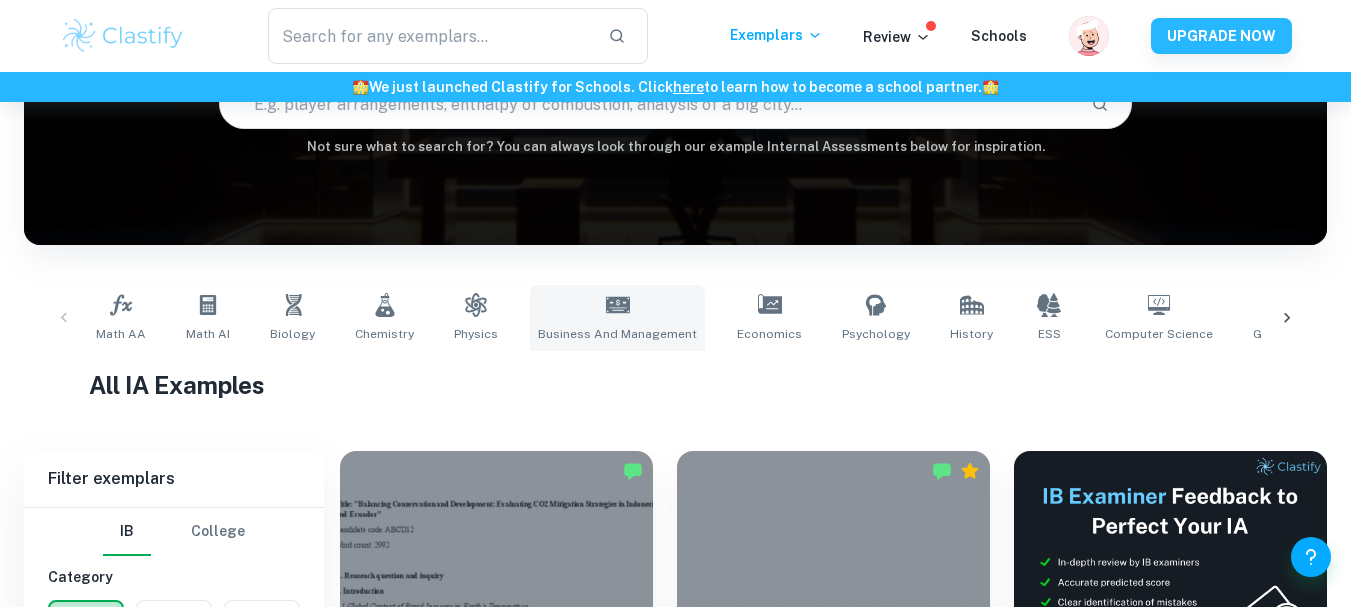 scroll, scrollTop: 569, scrollLeft: 0, axis: vertical 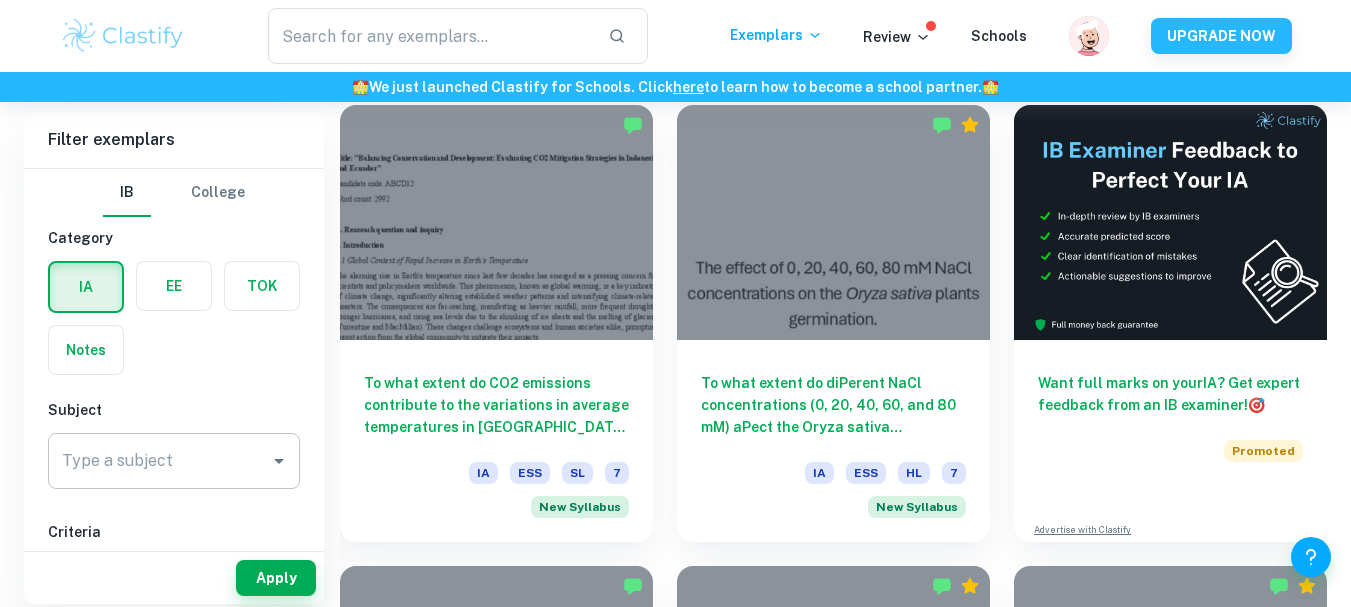 click on "Type a subject" at bounding box center [159, 461] 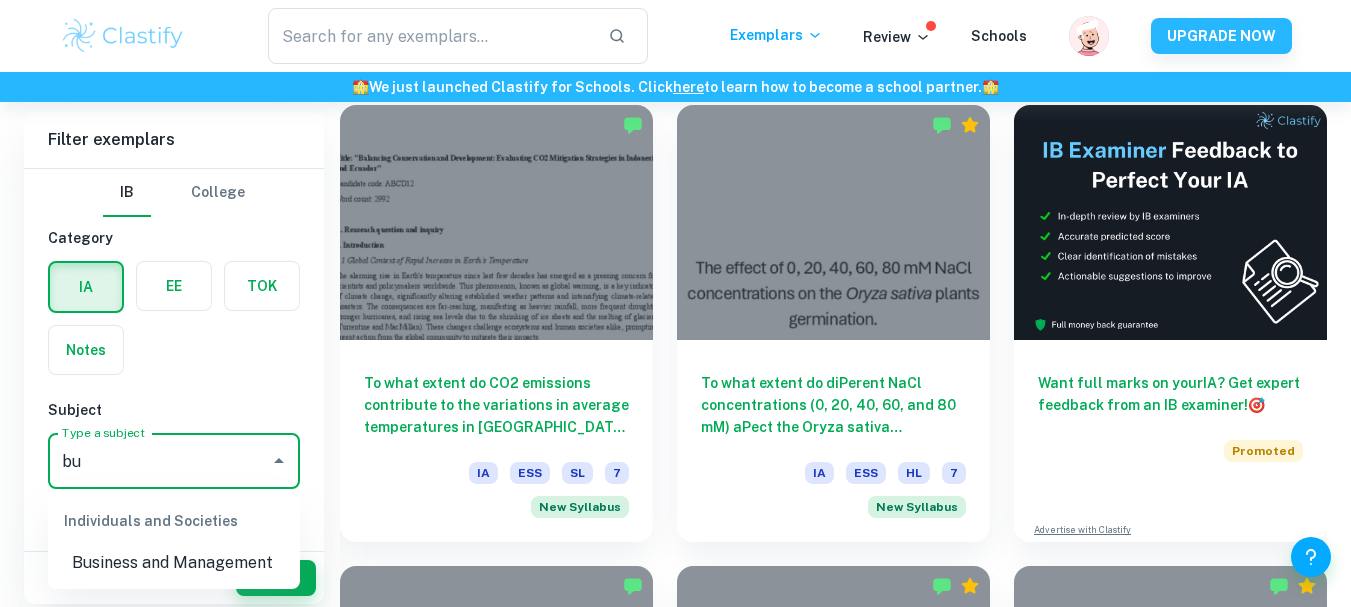 click on "Business and Management" at bounding box center [174, 563] 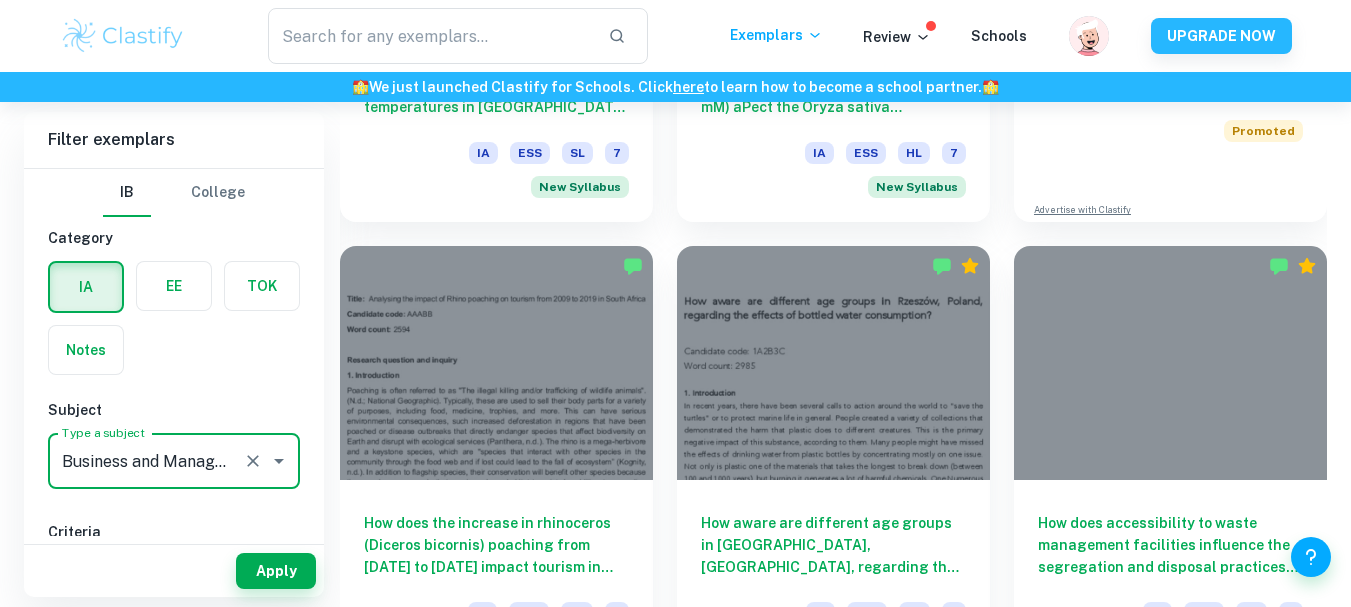 scroll, scrollTop: 890, scrollLeft: 0, axis: vertical 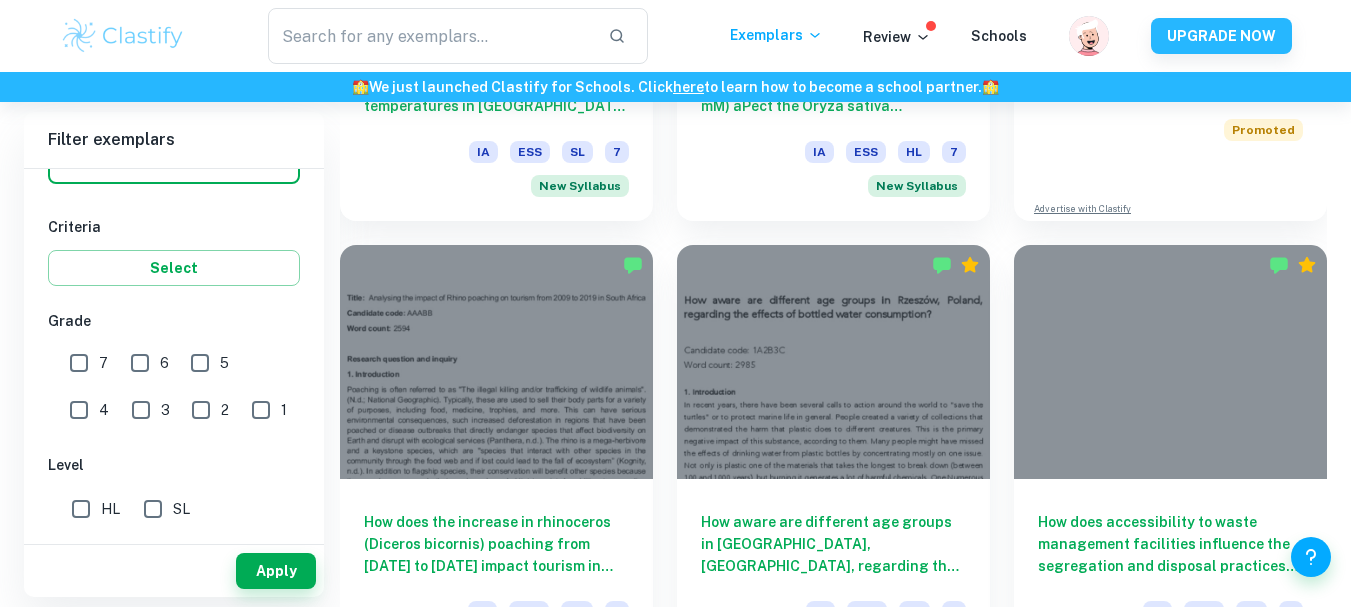 type on "Business and Management" 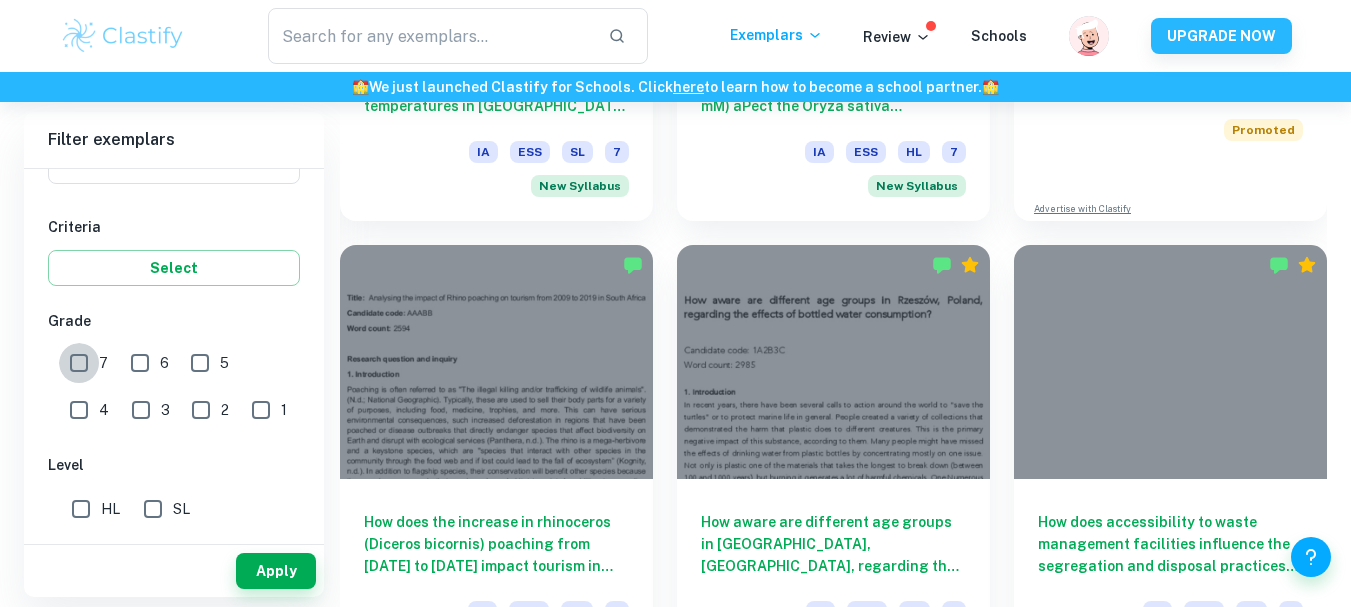 click on "7" at bounding box center [79, 363] 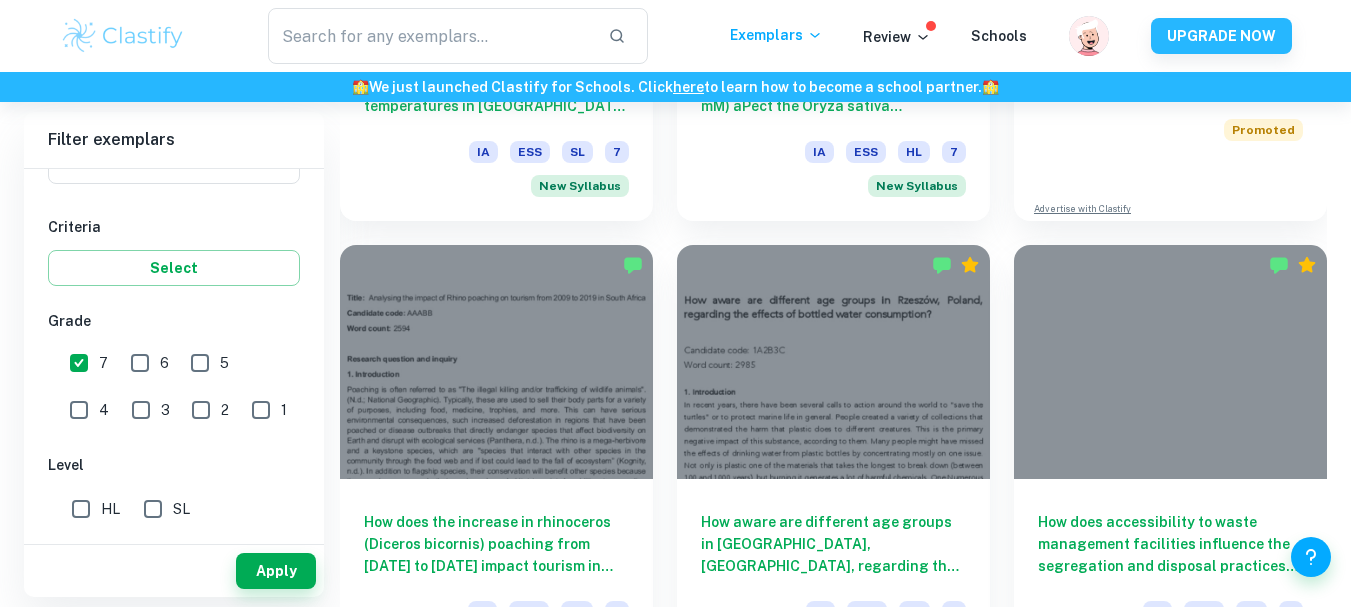 click on "6" at bounding box center [140, 363] 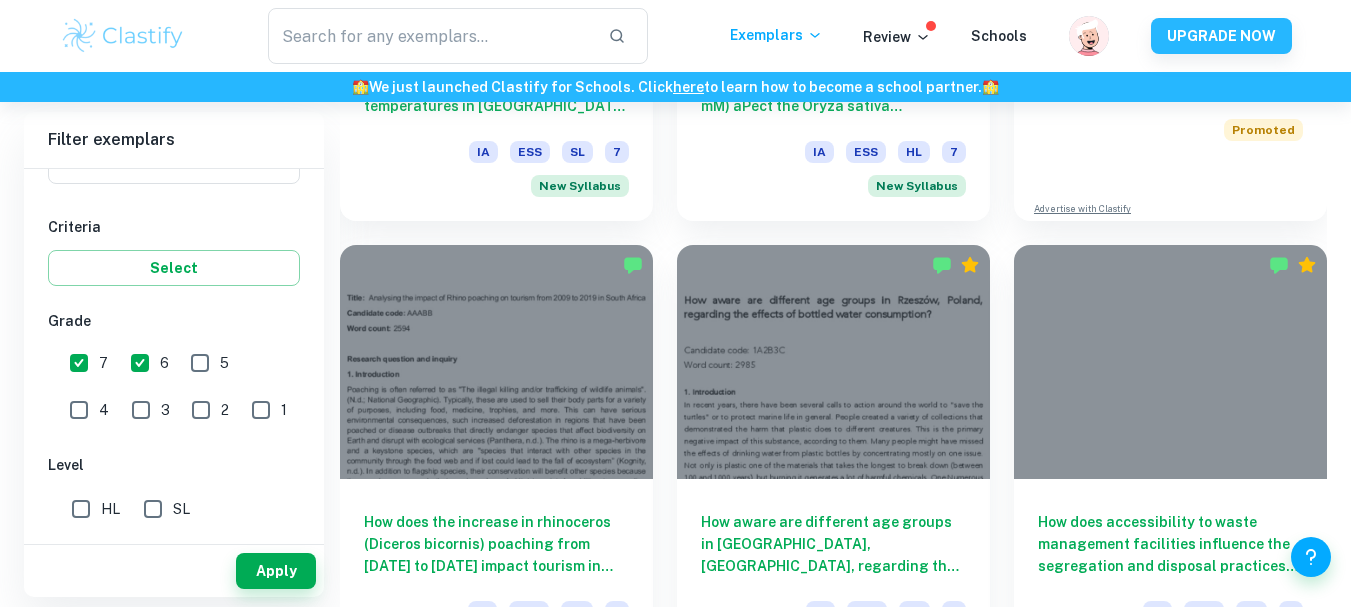 click on "7" at bounding box center (79, 363) 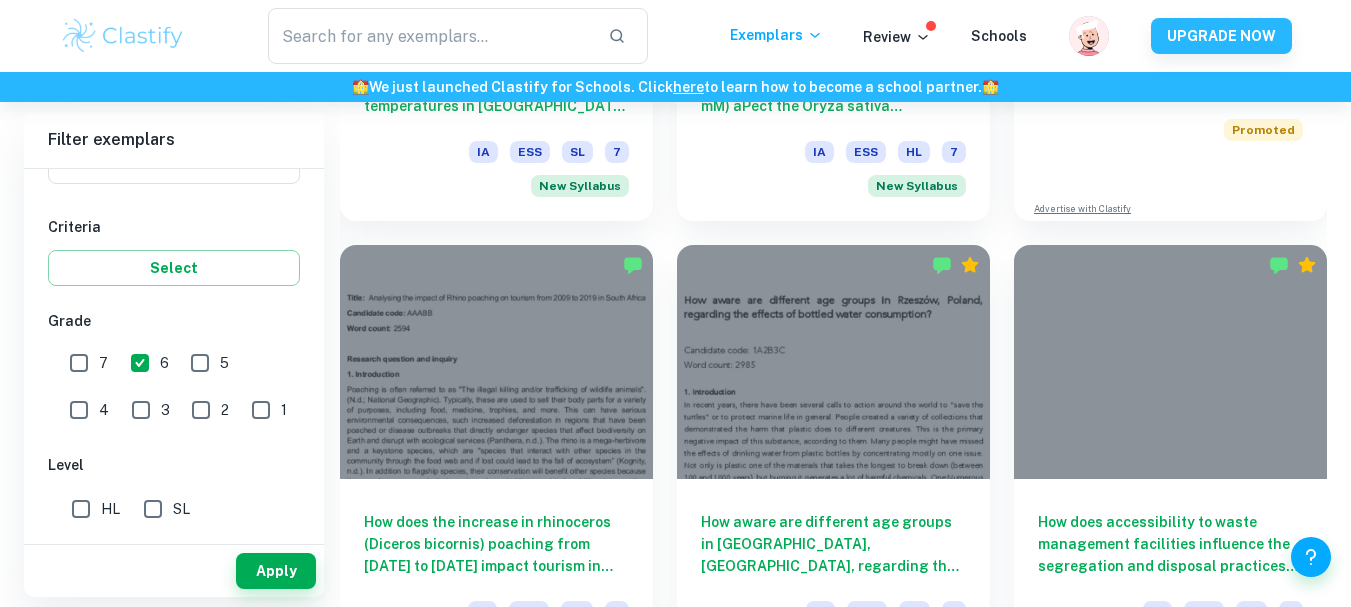 click on "6" at bounding box center (140, 363) 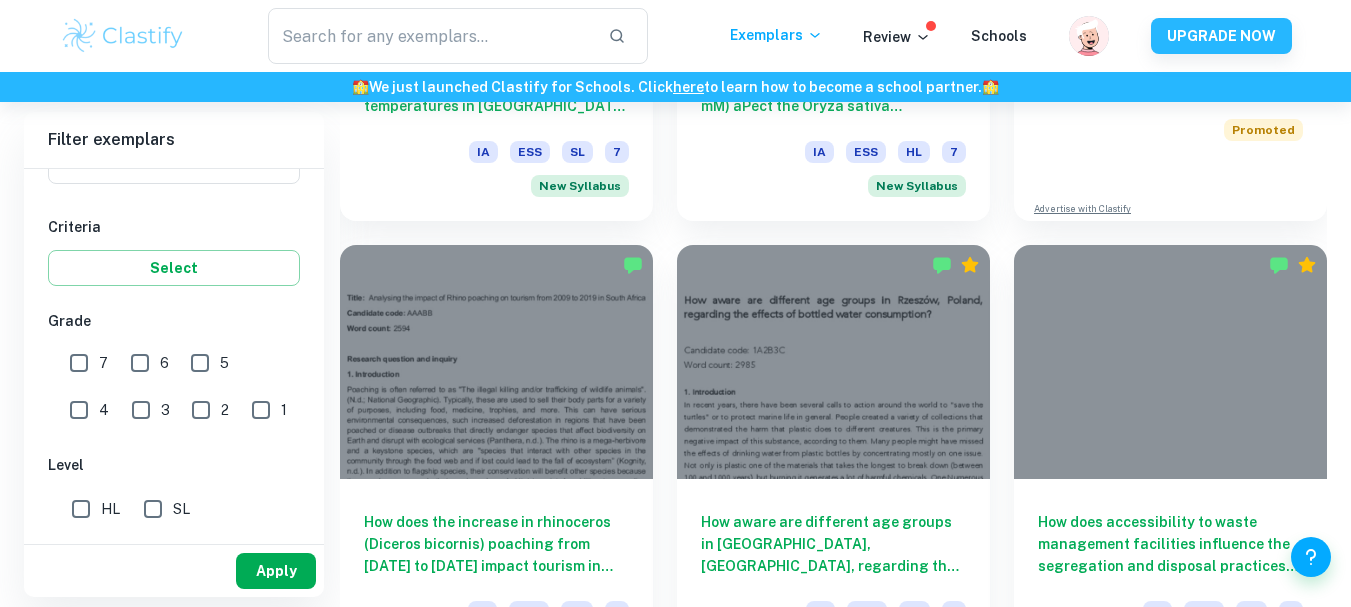 click on "Apply" at bounding box center [276, 571] 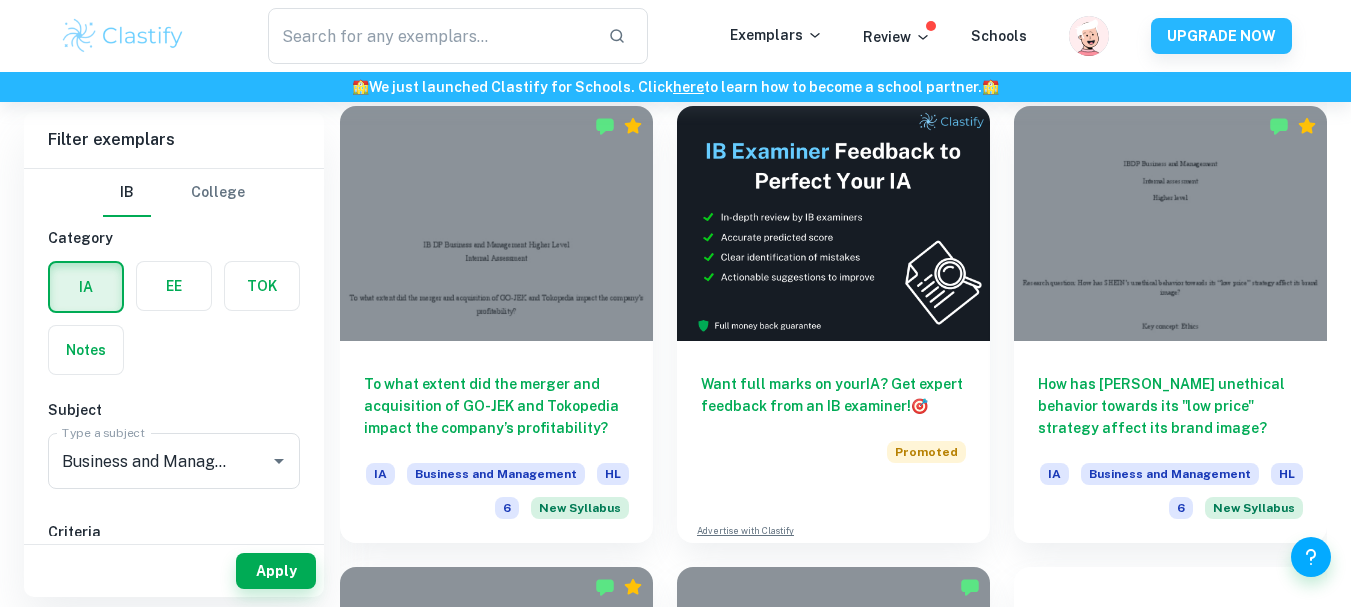 scroll, scrollTop: 5638, scrollLeft: 0, axis: vertical 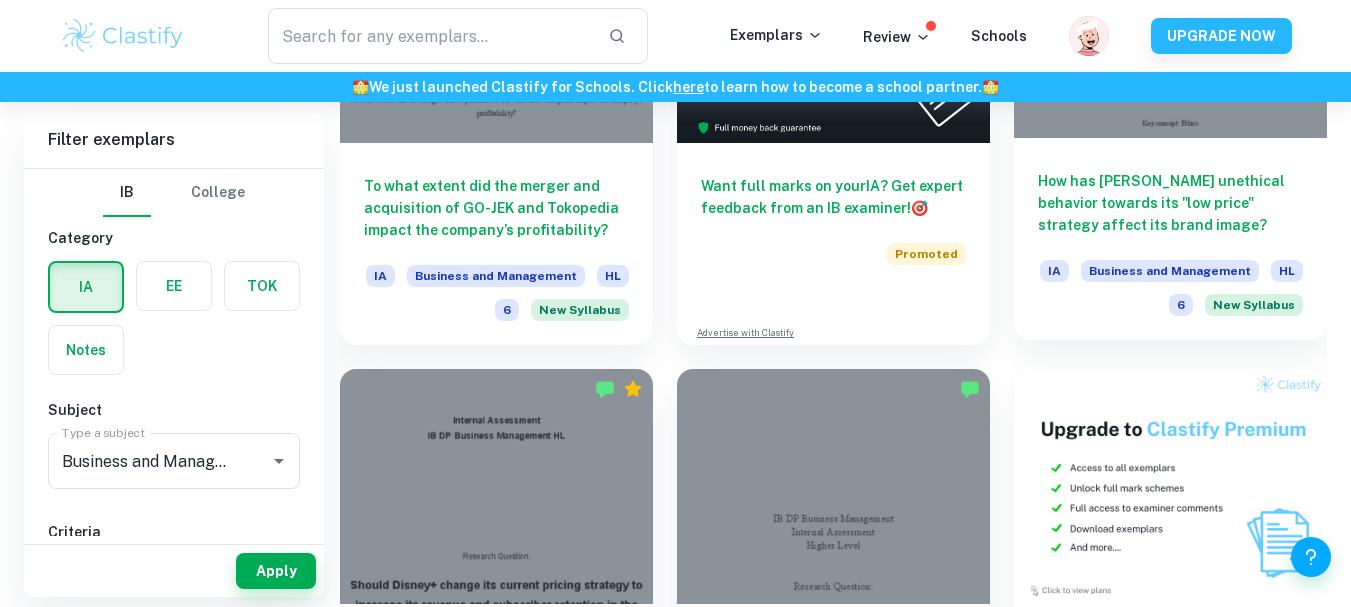 drag, startPoint x: 881, startPoint y: 341, endPoint x: 1111, endPoint y: 317, distance: 231.24878 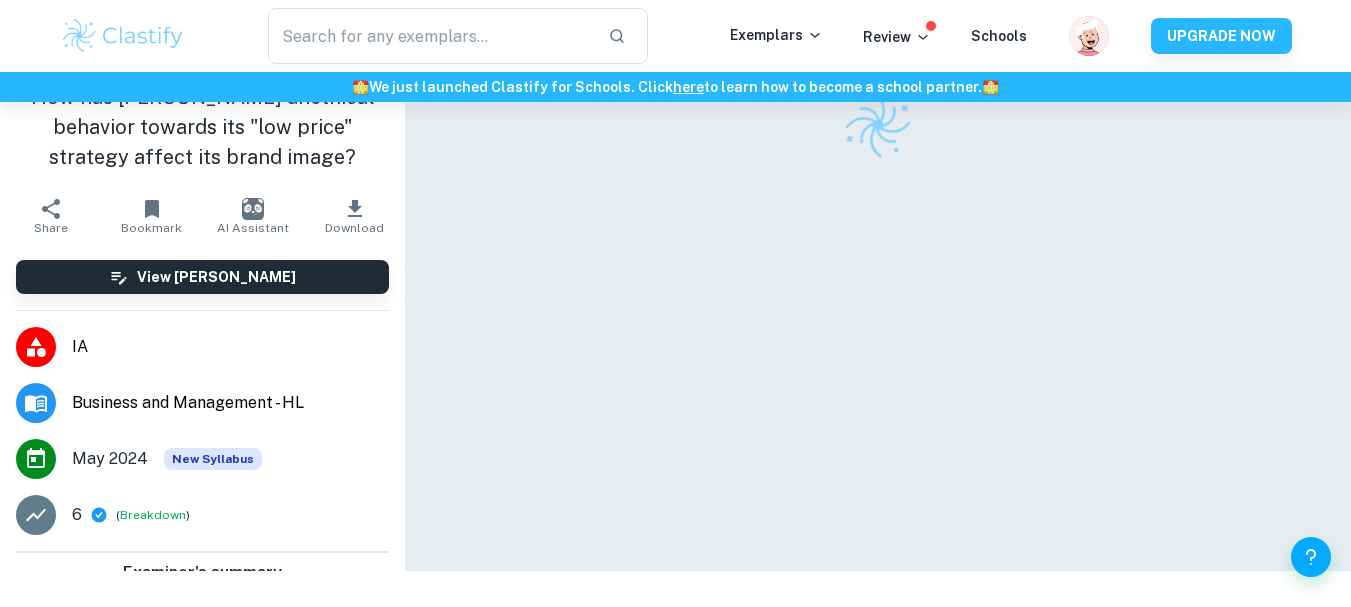 scroll, scrollTop: 0, scrollLeft: 0, axis: both 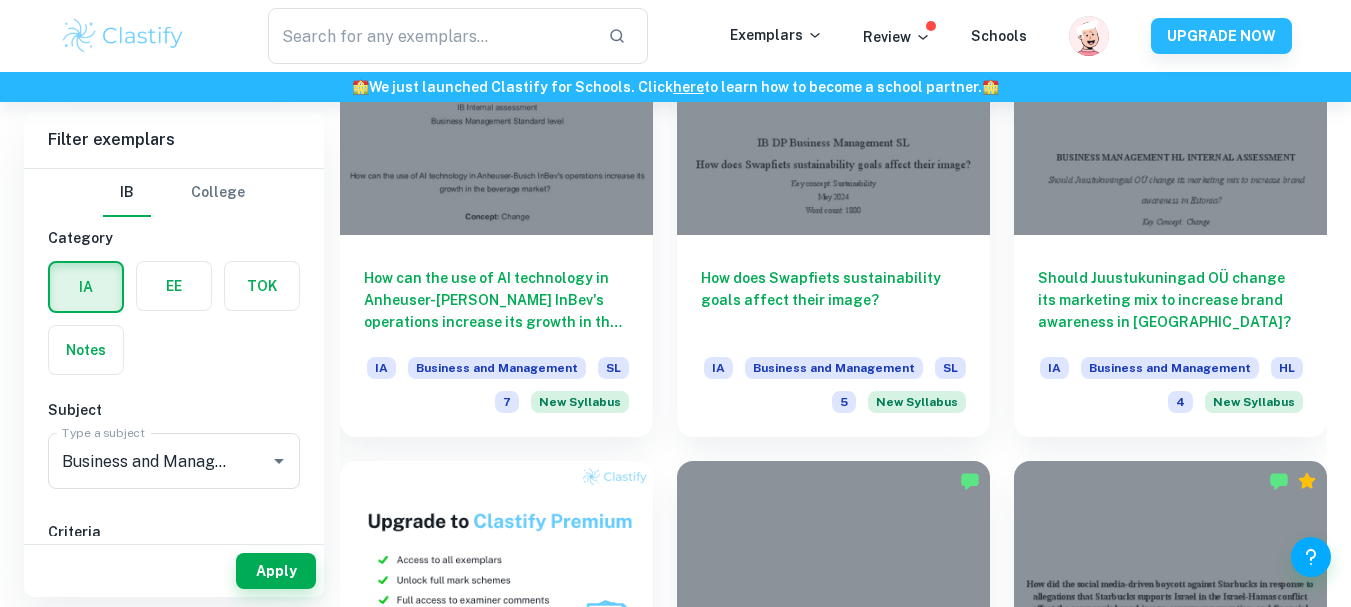 click at bounding box center [833, 578] 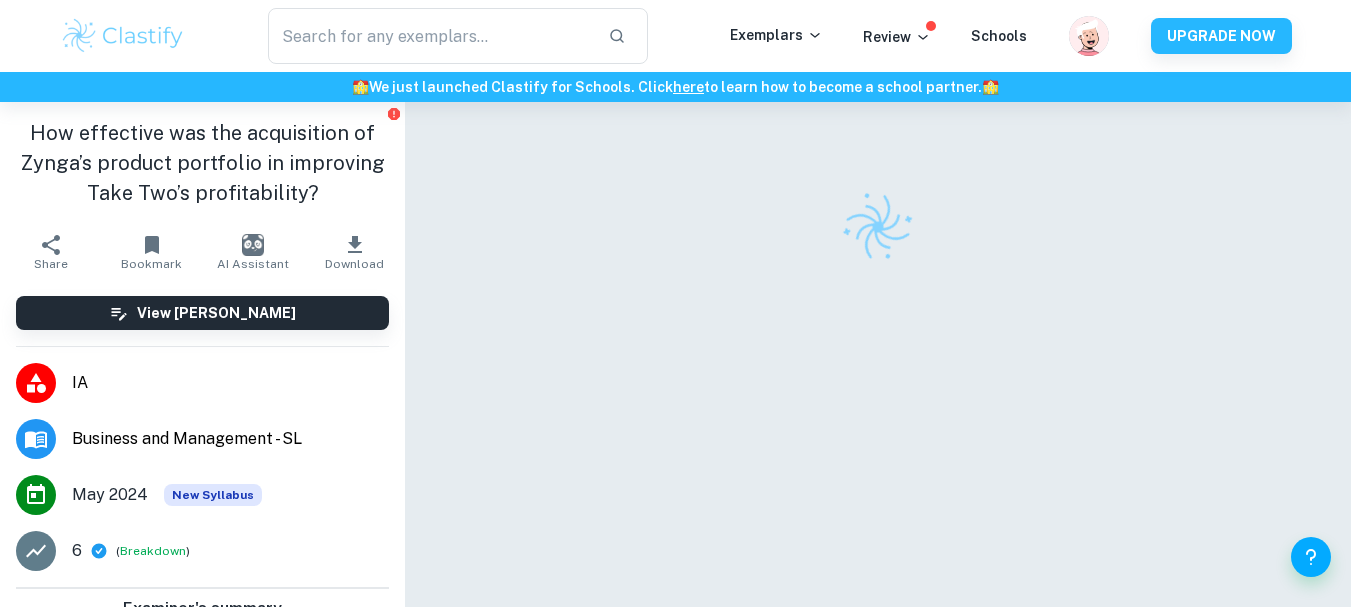 scroll, scrollTop: 102, scrollLeft: 0, axis: vertical 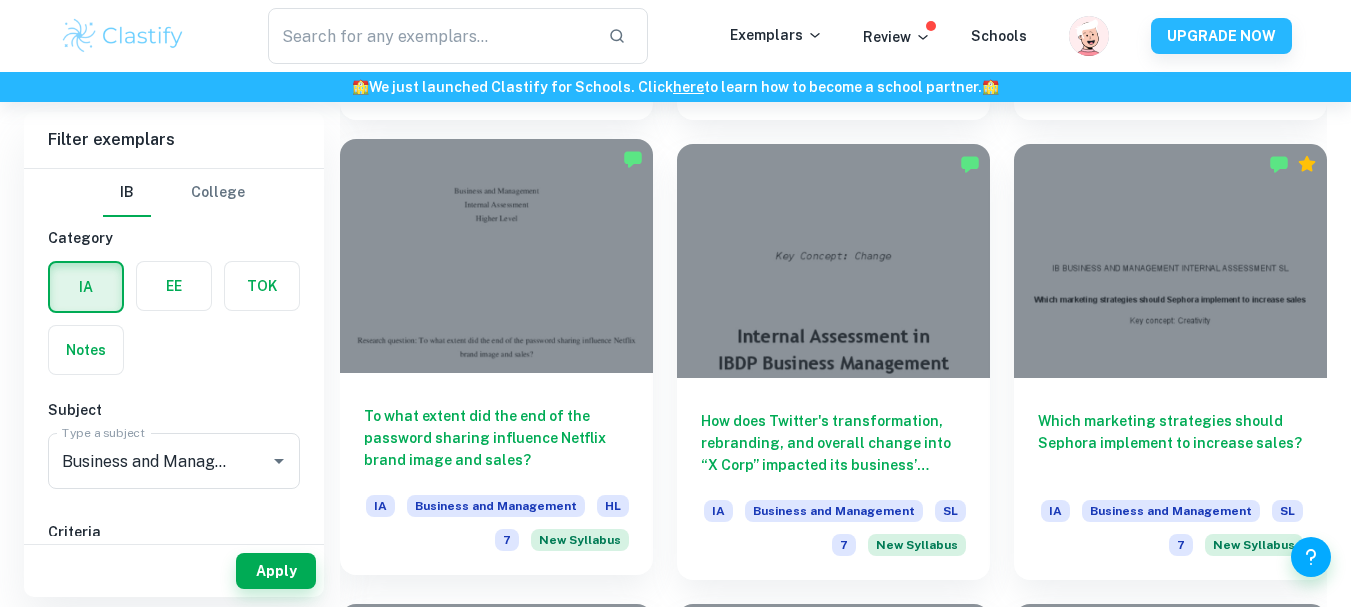 click on "To what extent did the end of the password sharing influence Netflix brand image and sales?" at bounding box center (496, 438) 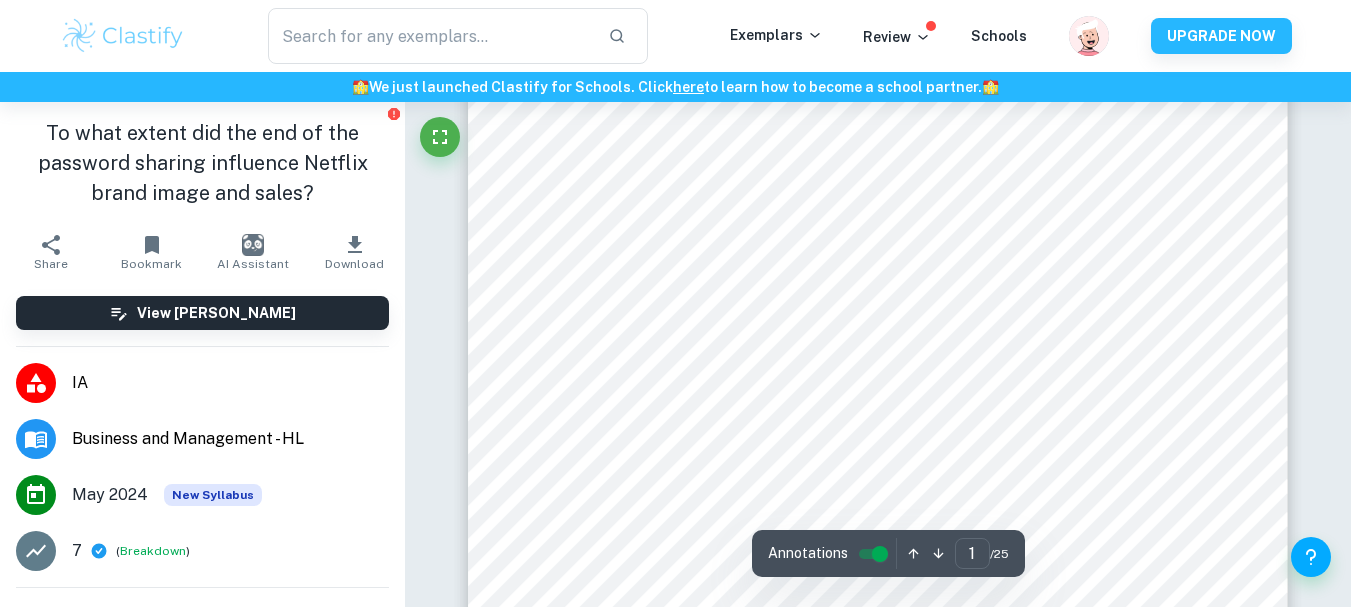 scroll, scrollTop: 353, scrollLeft: 0, axis: vertical 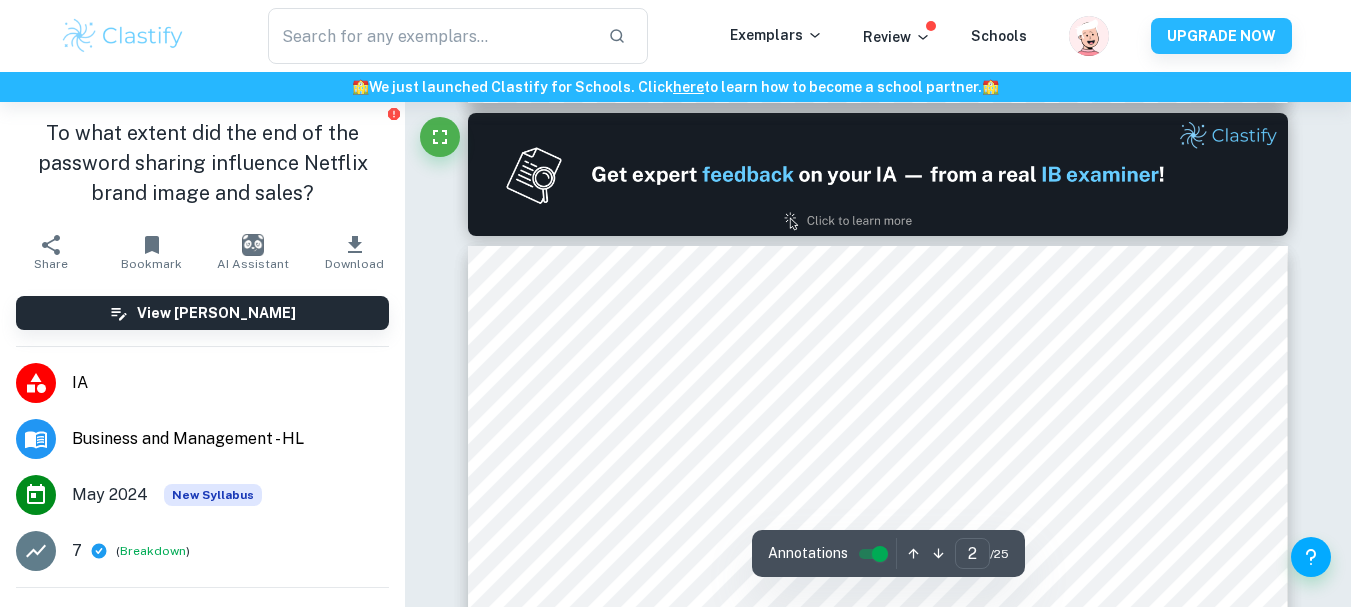 type on "2" 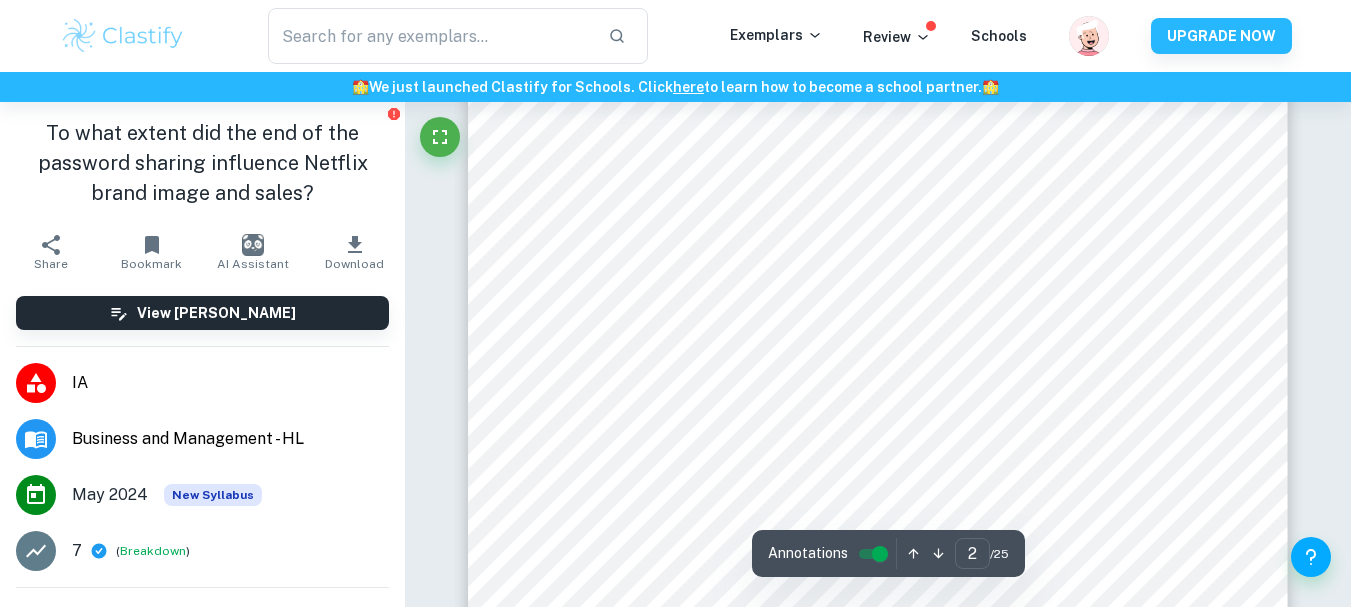 scroll, scrollTop: 1482, scrollLeft: 0, axis: vertical 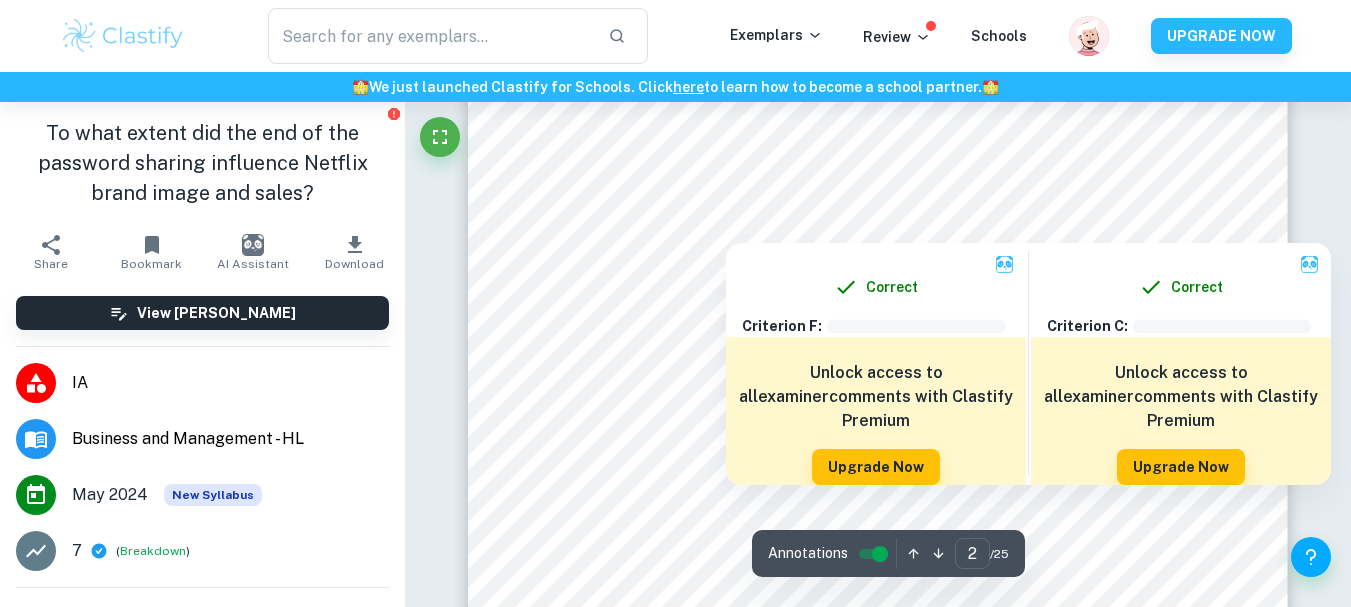 click at bounding box center [878, 118] 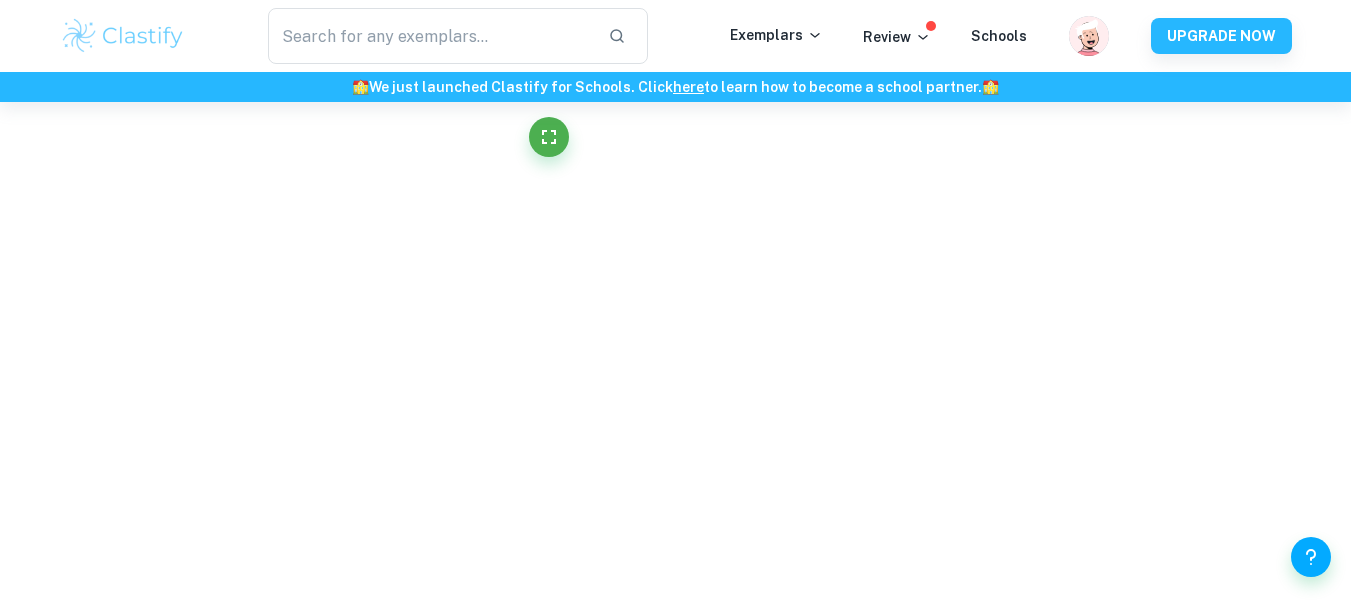 scroll, scrollTop: 1360, scrollLeft: 0, axis: vertical 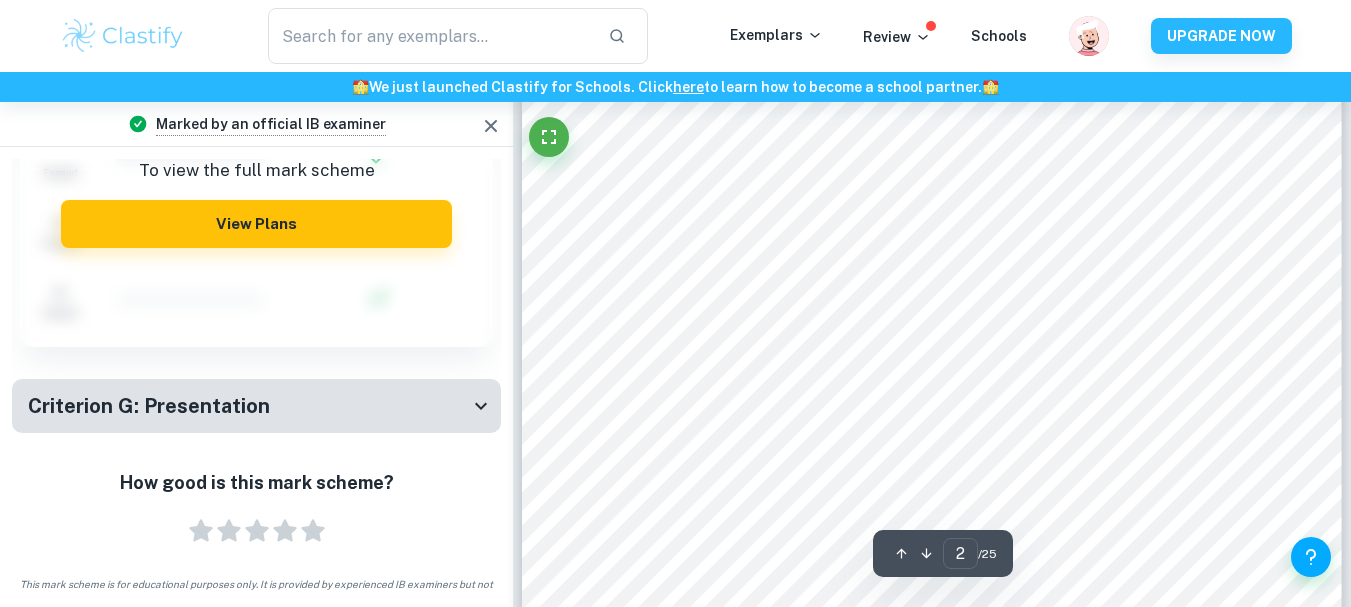 click 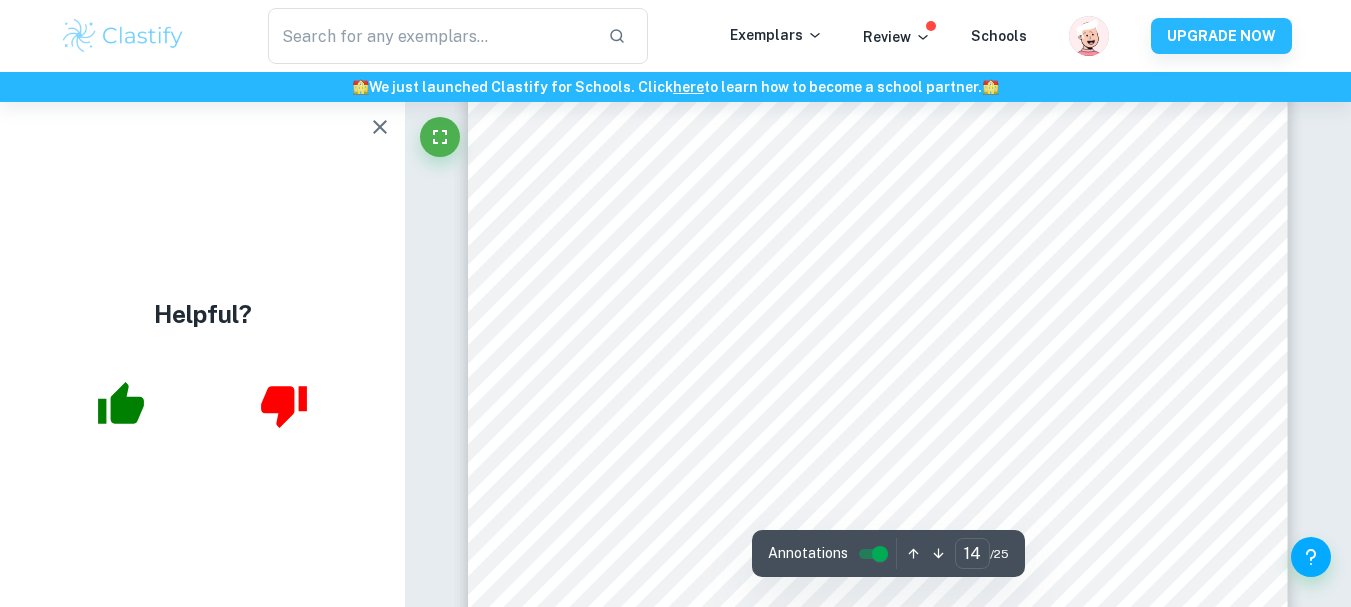 scroll, scrollTop: 15699, scrollLeft: 0, axis: vertical 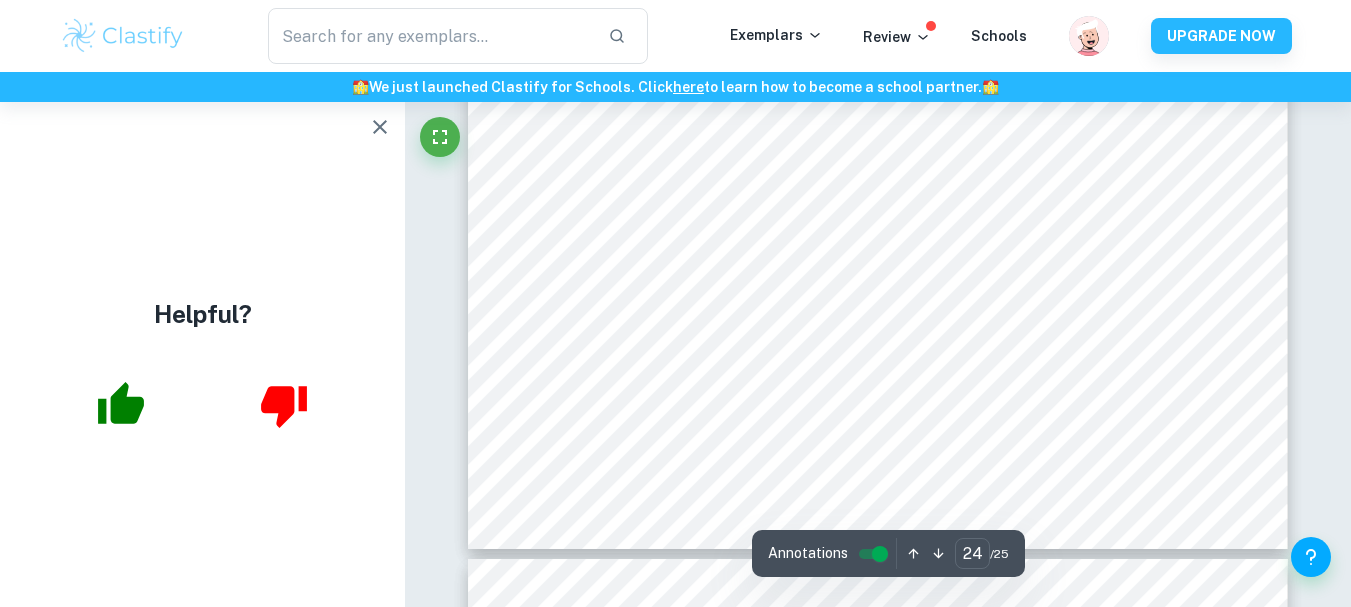 type on "25" 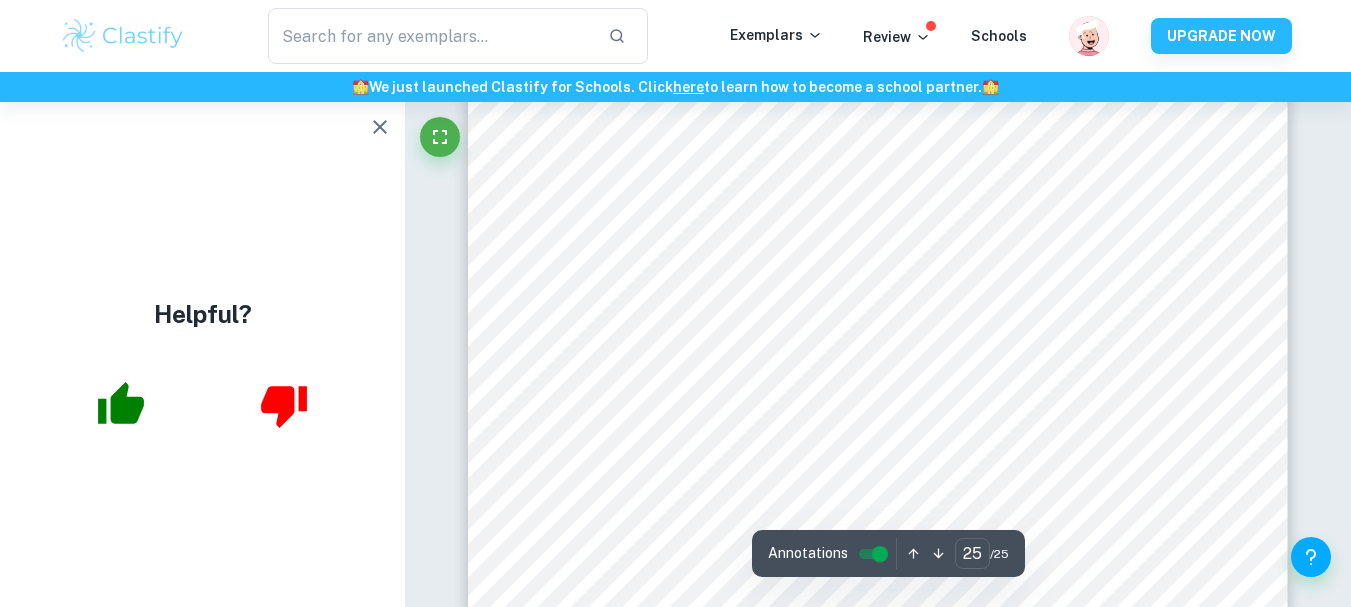 scroll, scrollTop: 29415, scrollLeft: 0, axis: vertical 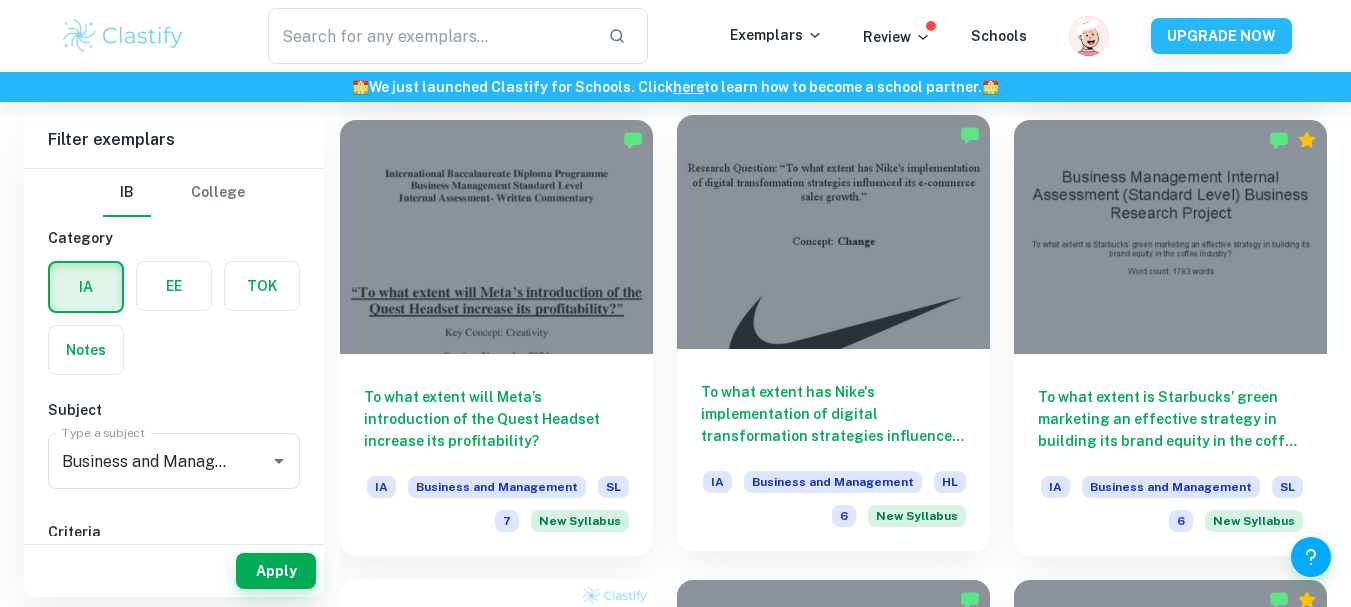 click on "To what extent has Nike's implementation of digital transformation strategies influenced its e-commerce sales growth?" at bounding box center (833, 414) 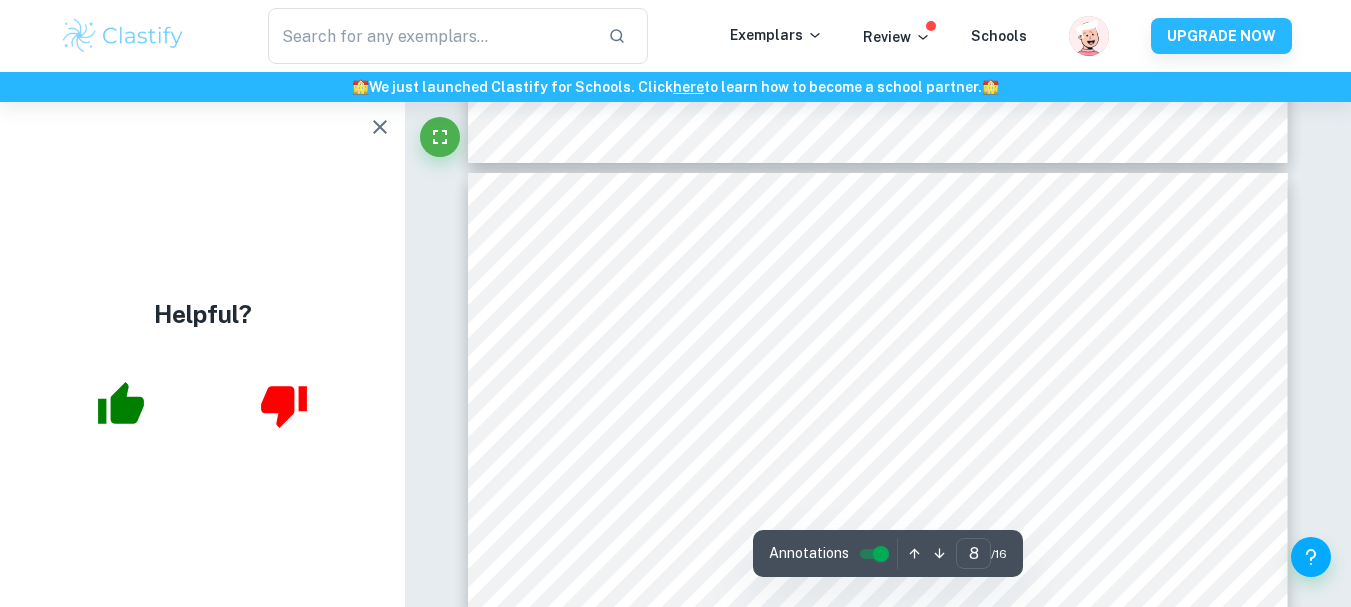 scroll, scrollTop: 7708, scrollLeft: 0, axis: vertical 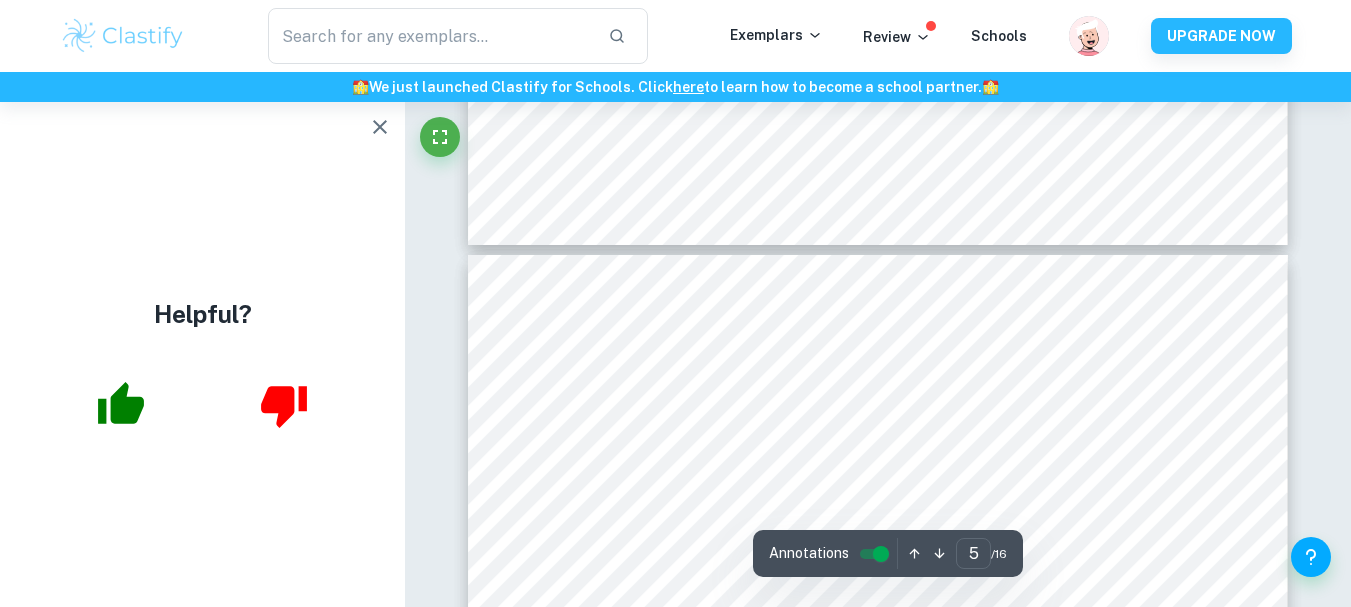 type on "4" 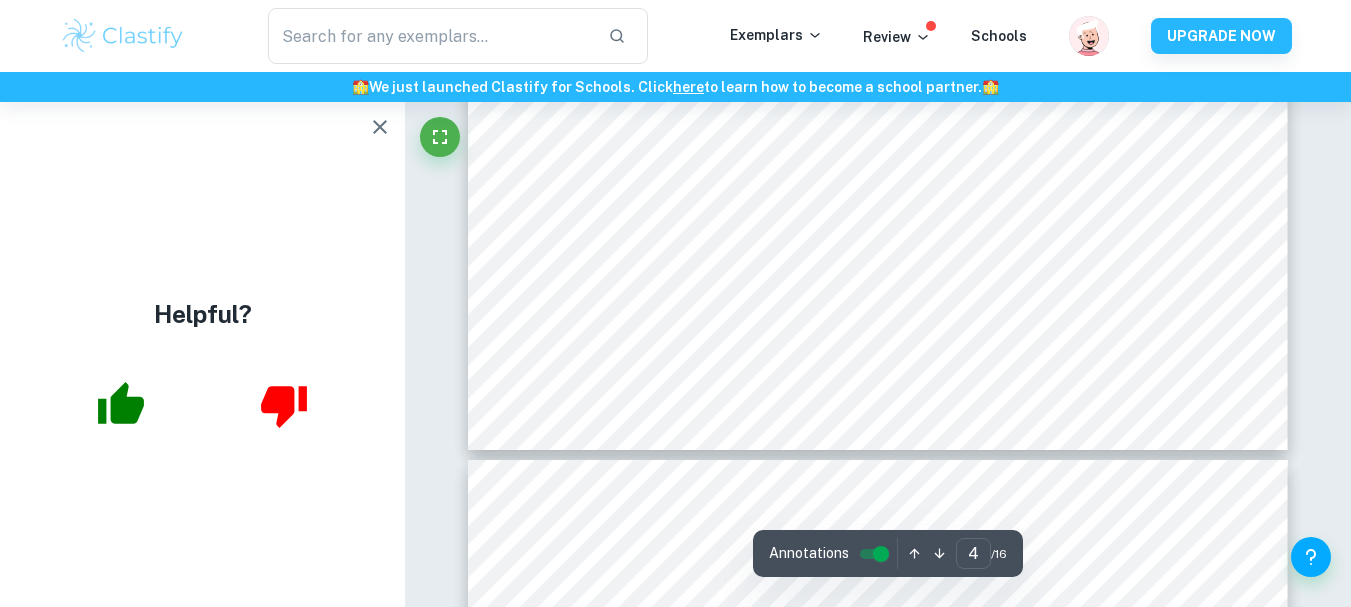 scroll, scrollTop: 4205, scrollLeft: 0, axis: vertical 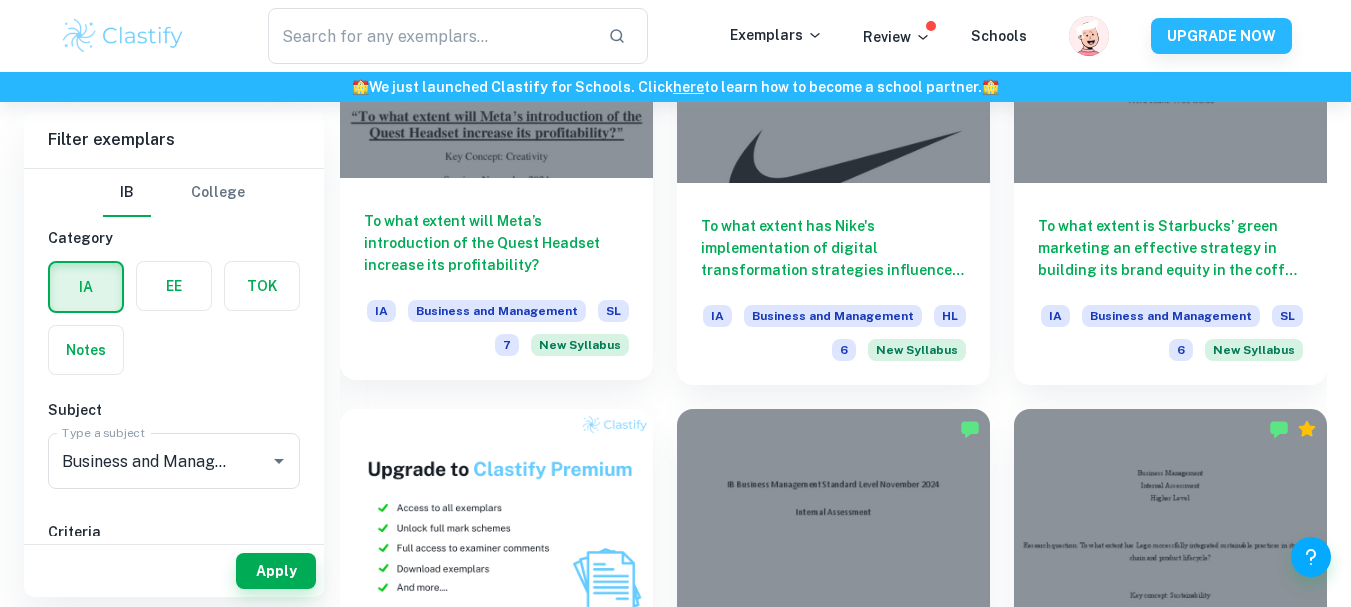click on "To what extent will Meta’s introduction of the Quest Headset increase its profitability?" at bounding box center [496, 243] 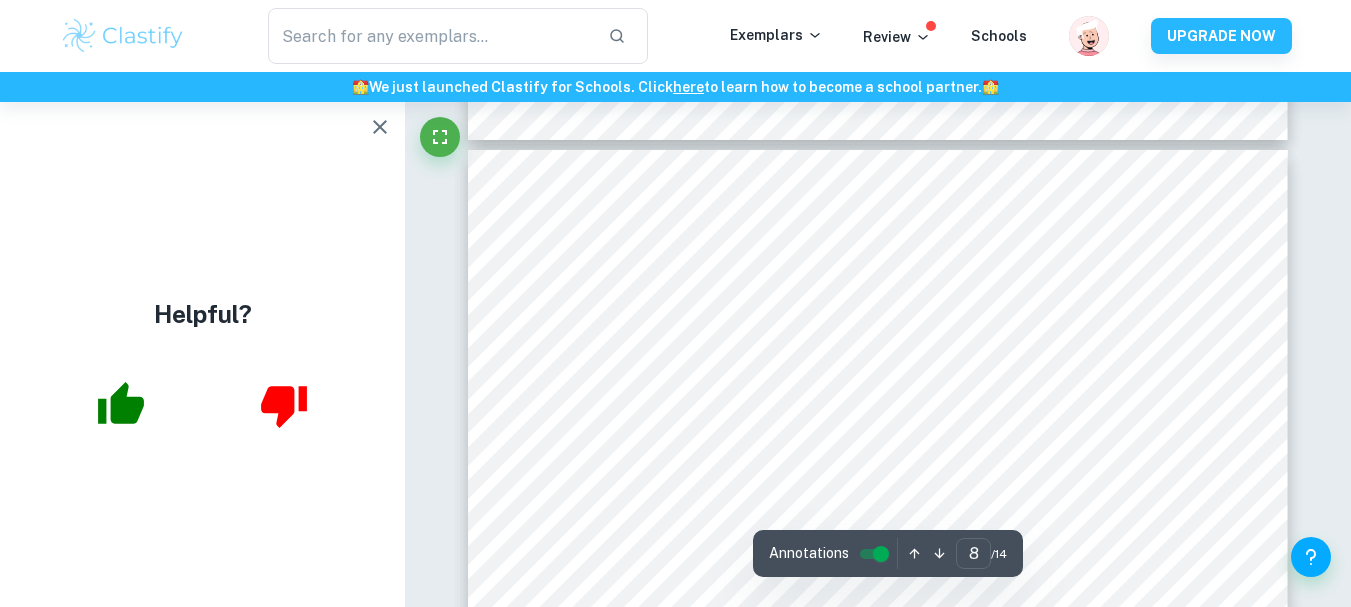 scroll, scrollTop: 8422, scrollLeft: 0, axis: vertical 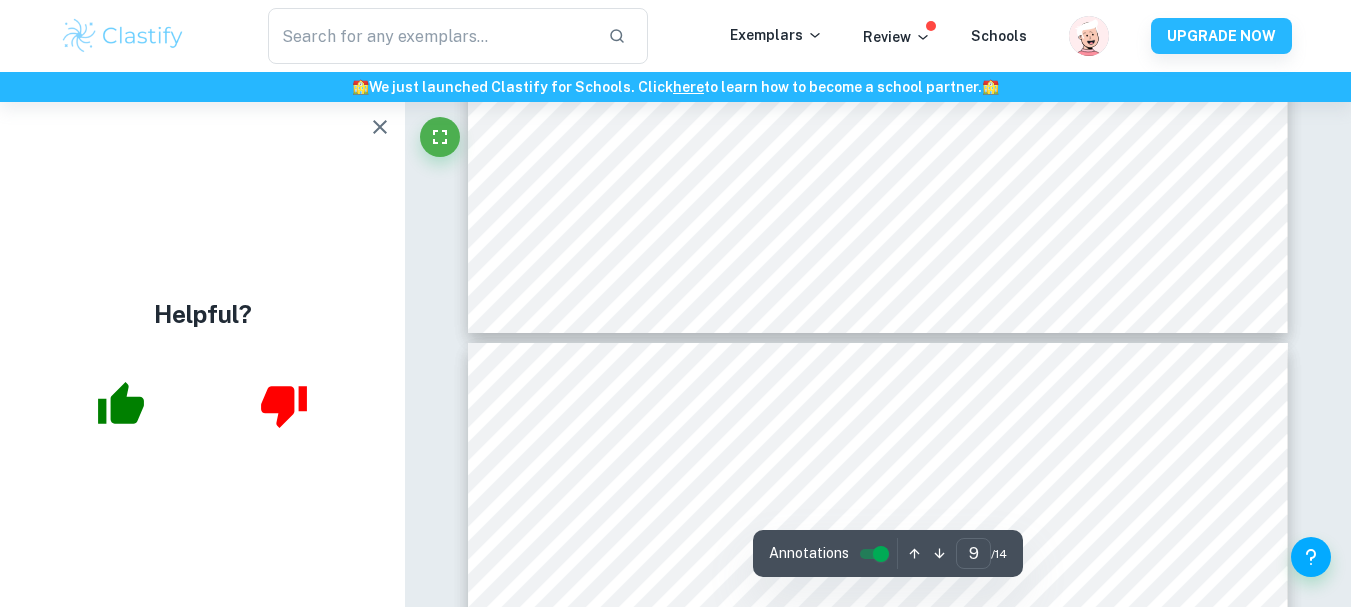 type on "10" 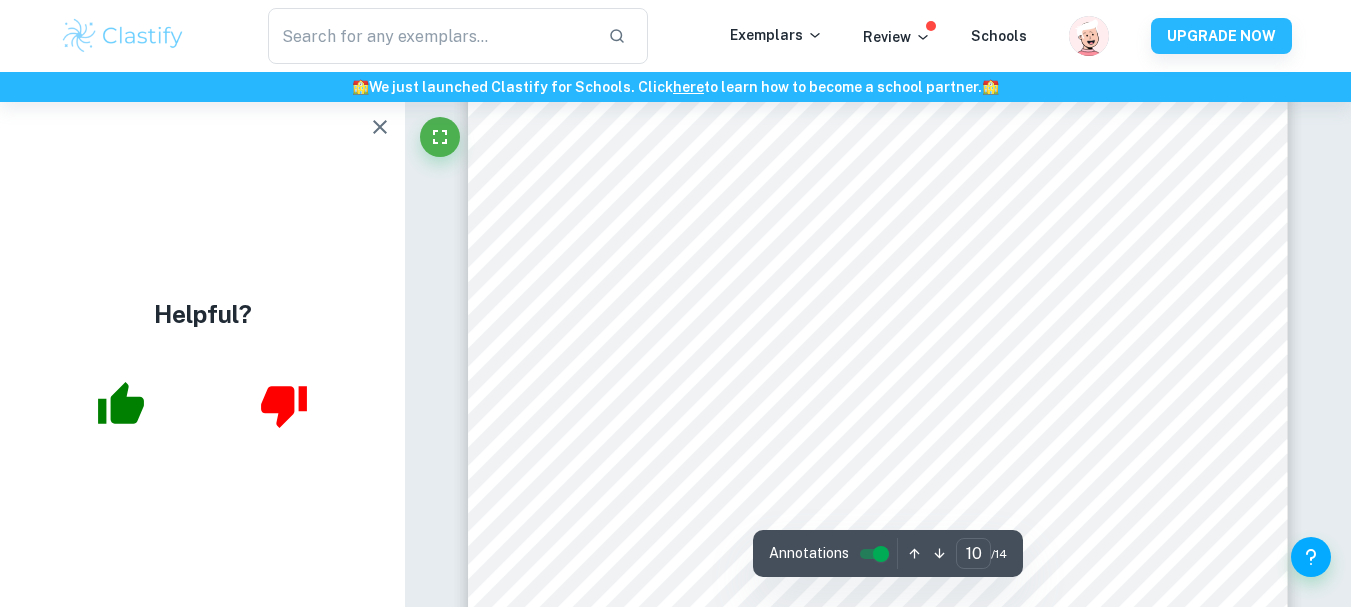 scroll, scrollTop: 11356, scrollLeft: 0, axis: vertical 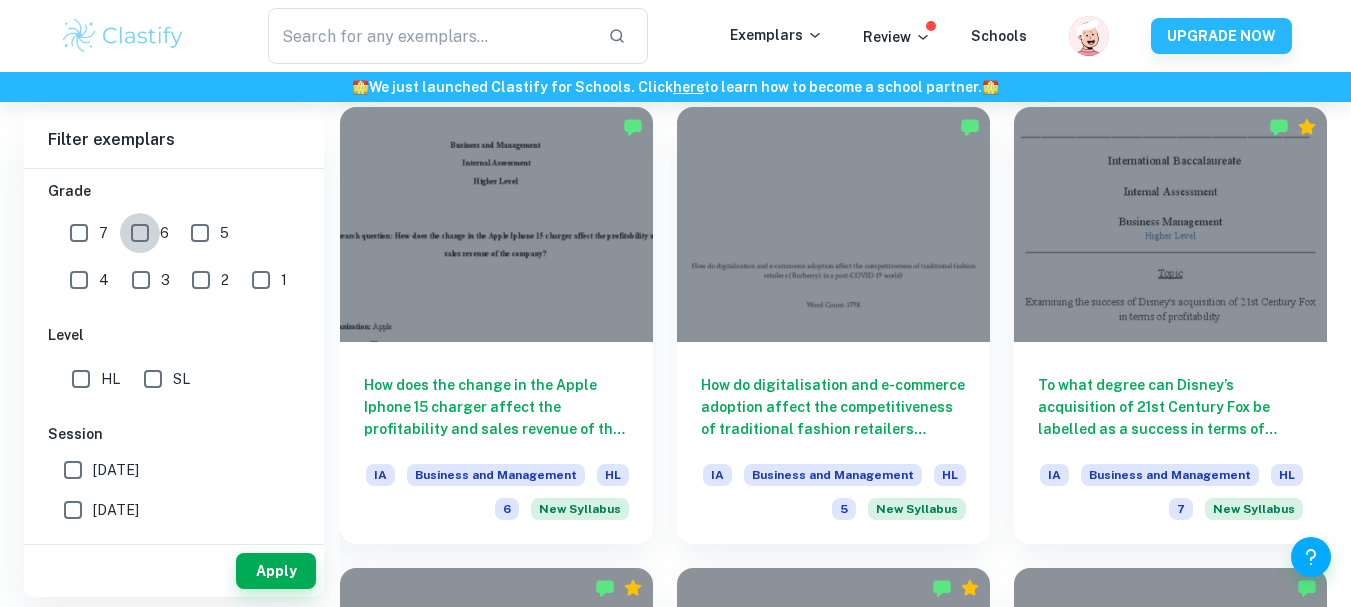 click on "6" at bounding box center (140, 233) 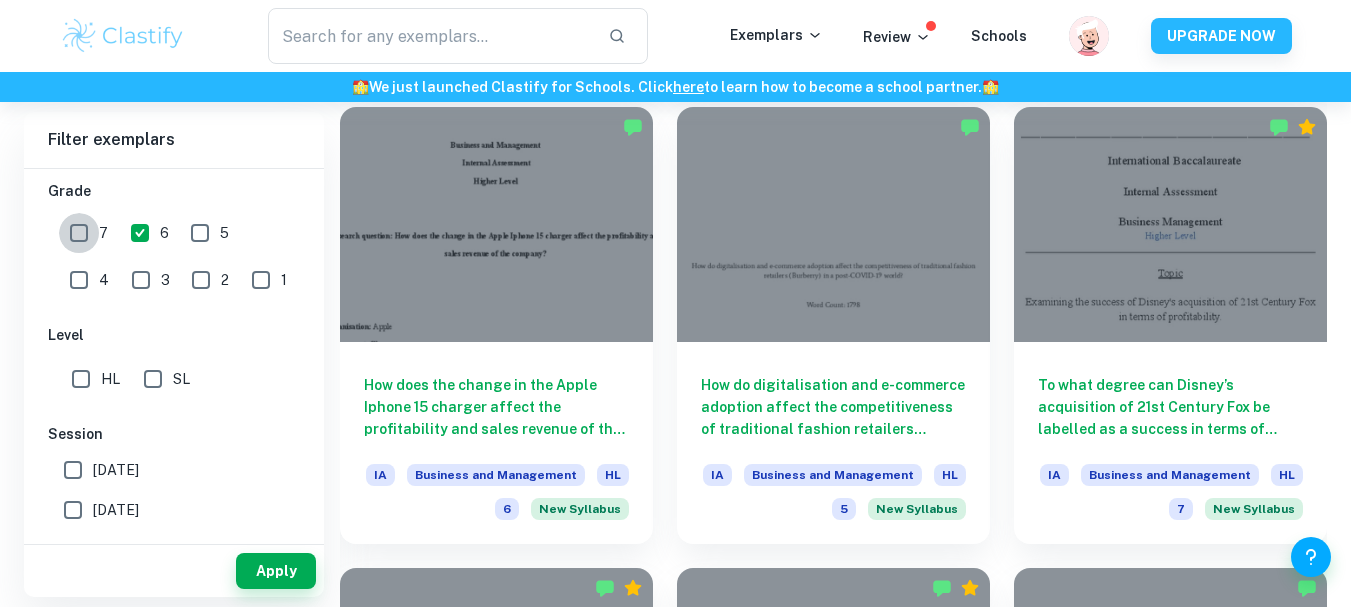 click on "7" at bounding box center [79, 233] 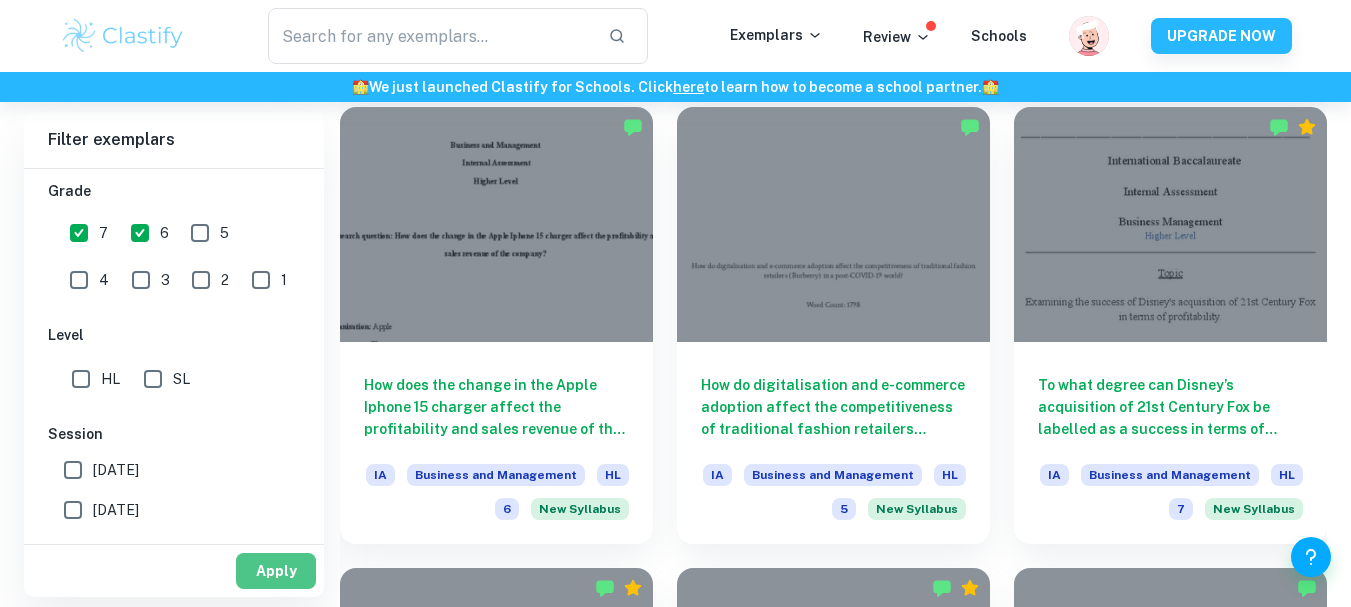 click on "Apply" at bounding box center [276, 571] 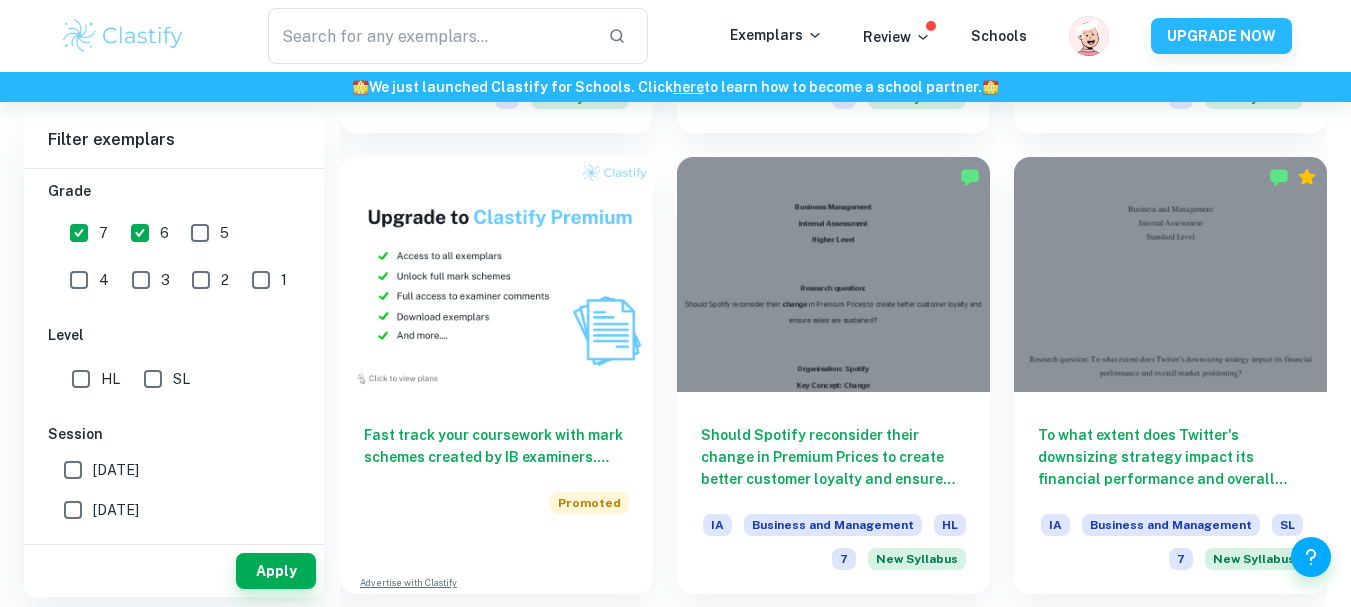 scroll, scrollTop: 1439, scrollLeft: 0, axis: vertical 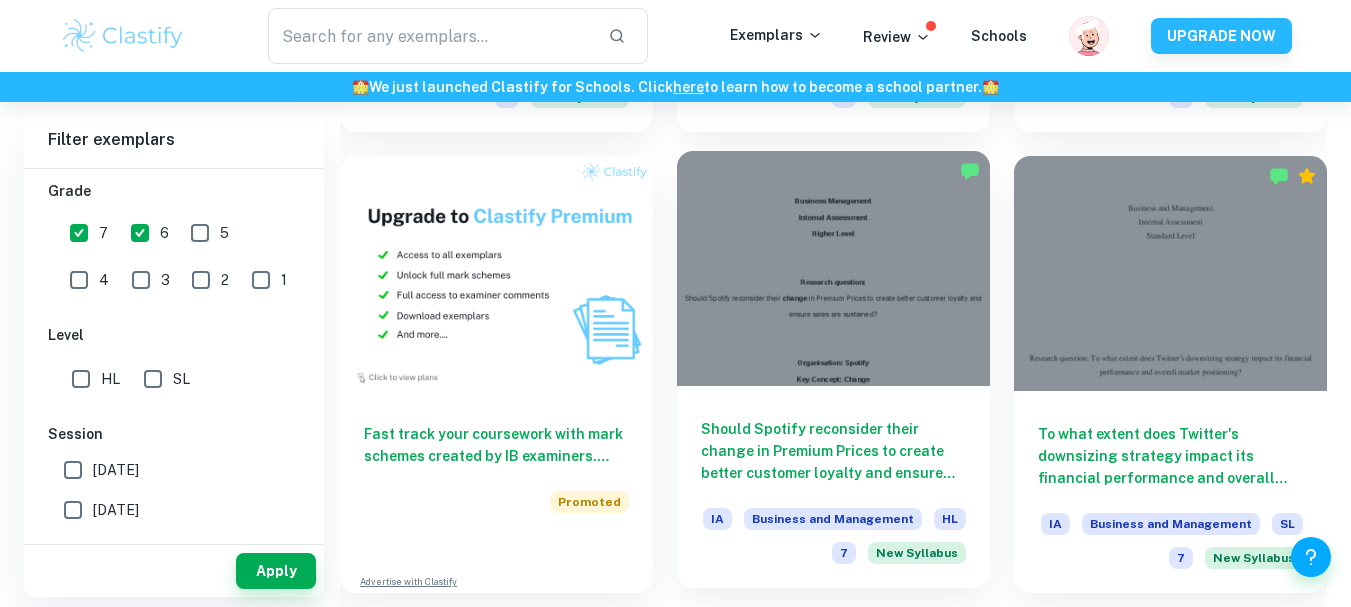 click on "Should Spotify reconsider their change in Premium Prices to create better customer loyalty and ensure sales are sustained?" at bounding box center [833, 451] 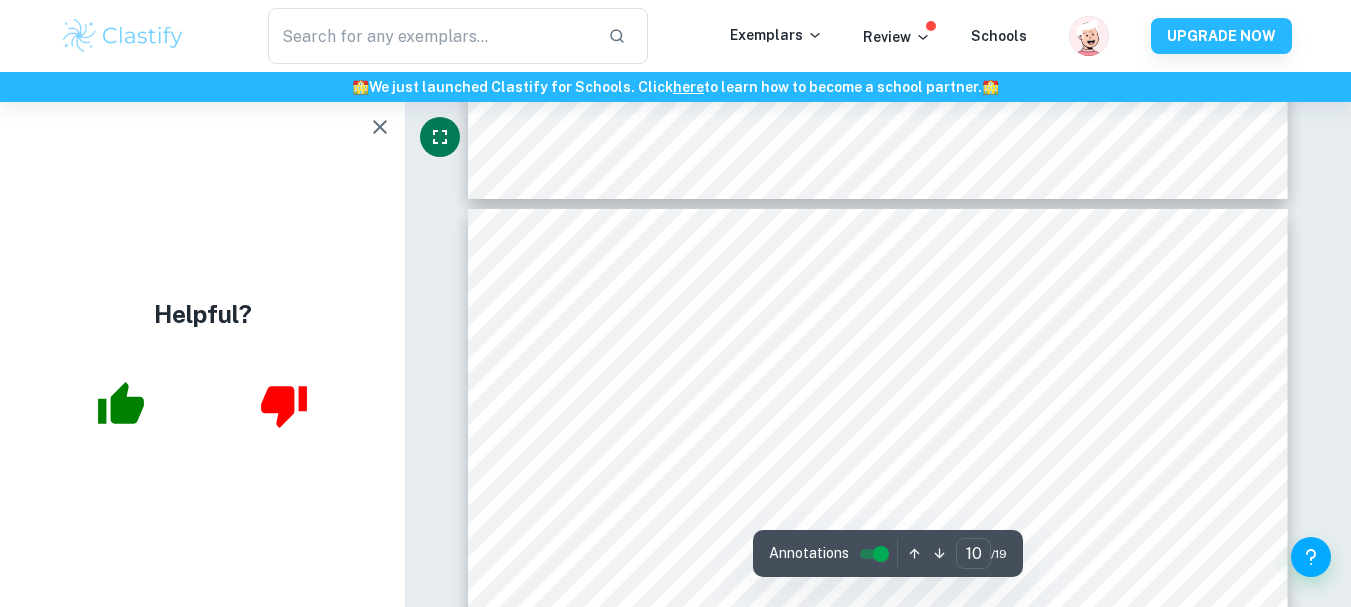 scroll, scrollTop: 10209, scrollLeft: 0, axis: vertical 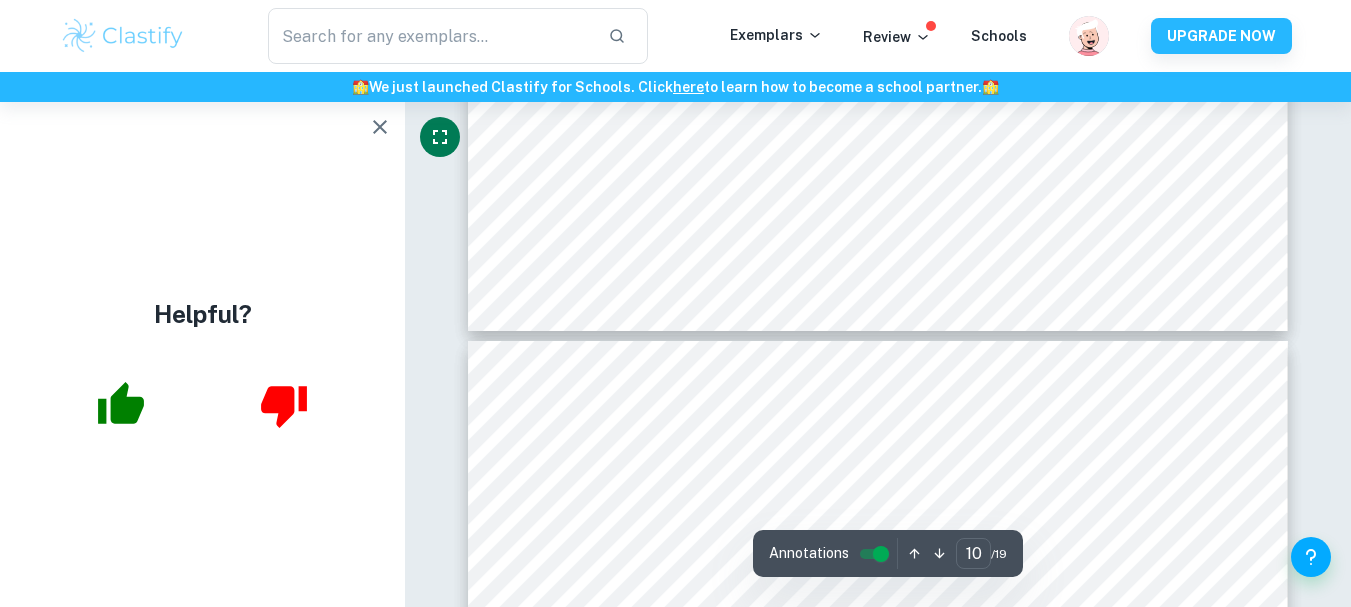 type on "11" 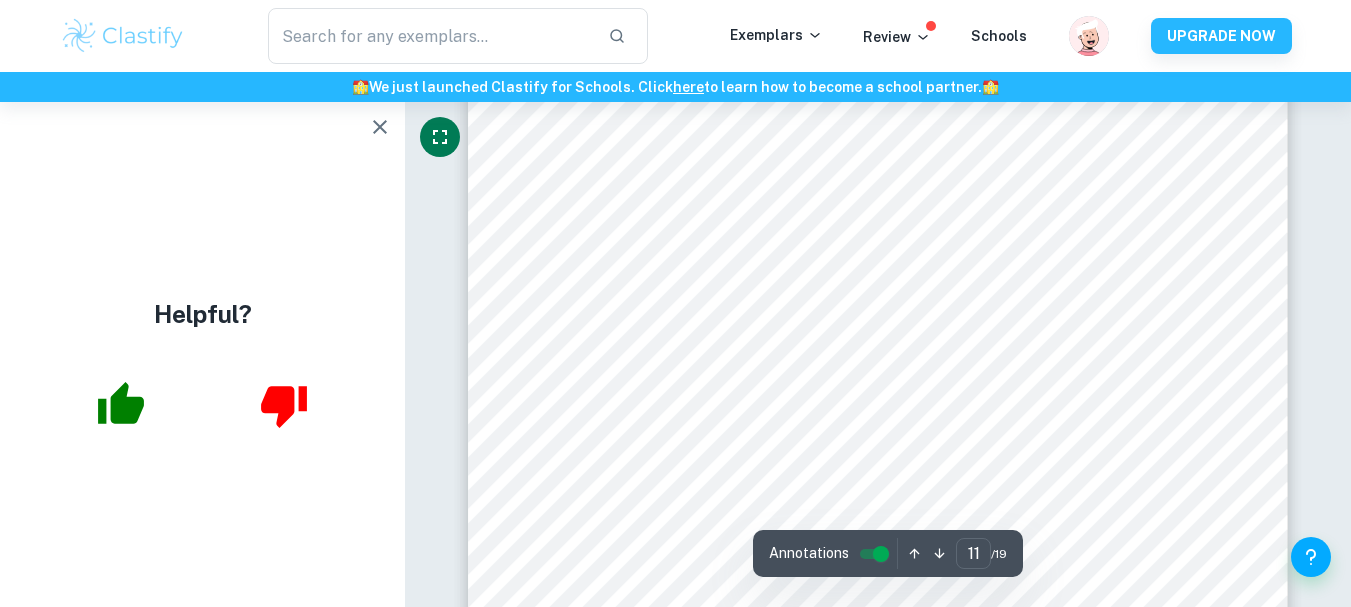 scroll, scrollTop: 11293, scrollLeft: 0, axis: vertical 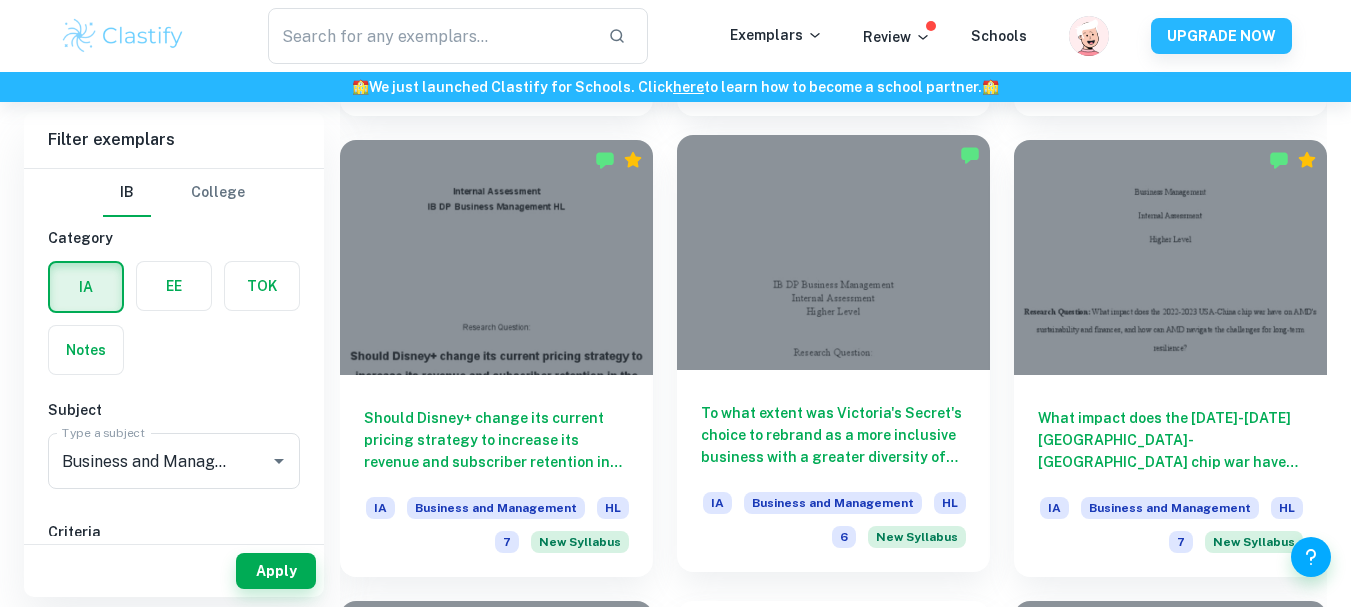 click on "To what extent was Victoria's Secret's choice to rebrand as a more inclusive business with a greater diversity of models a wise decision in [GEOGRAPHIC_DATA]?" at bounding box center (833, 435) 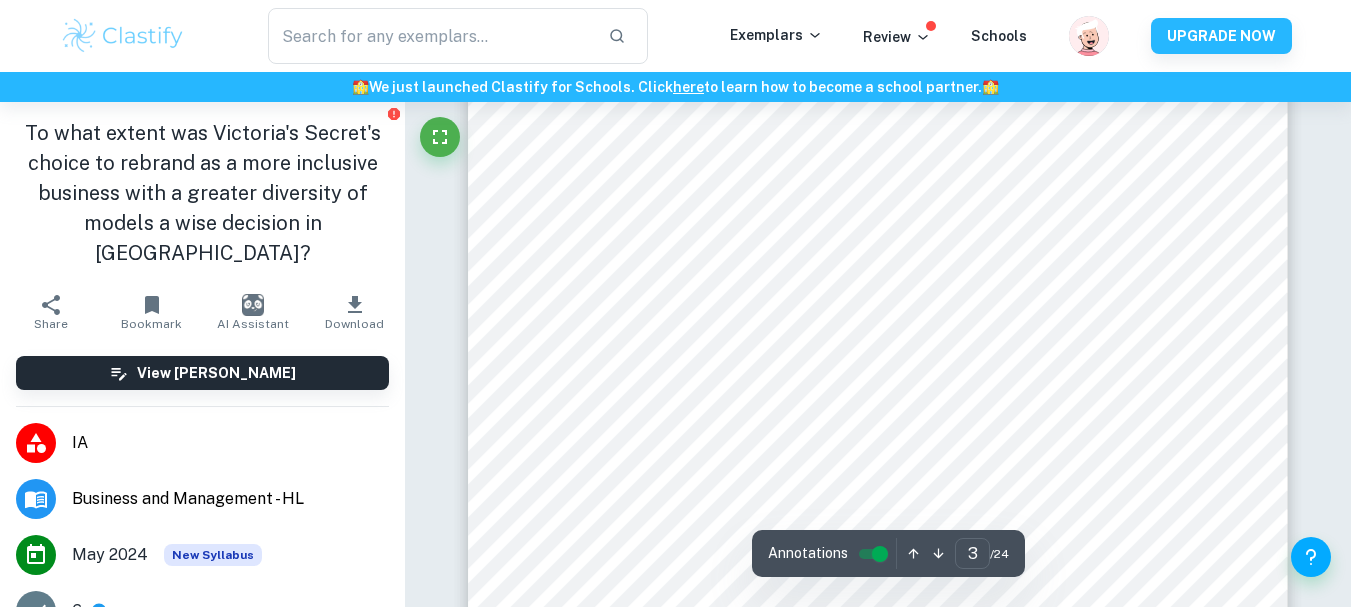 scroll, scrollTop: 2690, scrollLeft: 0, axis: vertical 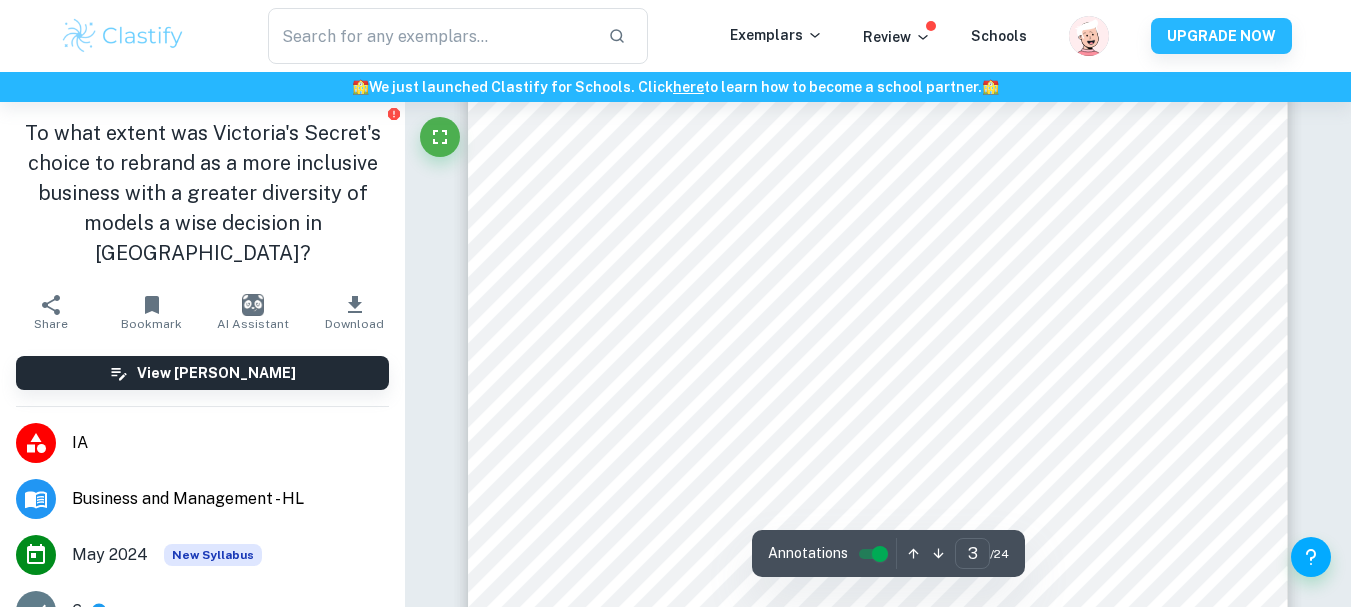 type on "4" 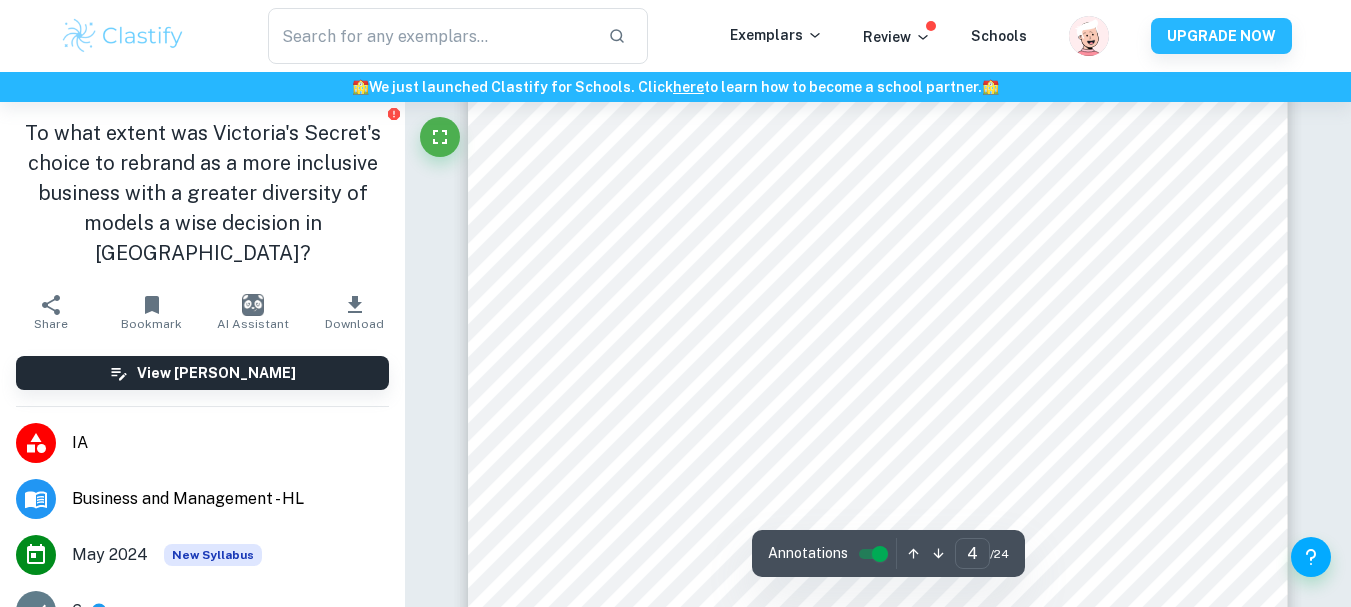 scroll, scrollTop: 3773, scrollLeft: 0, axis: vertical 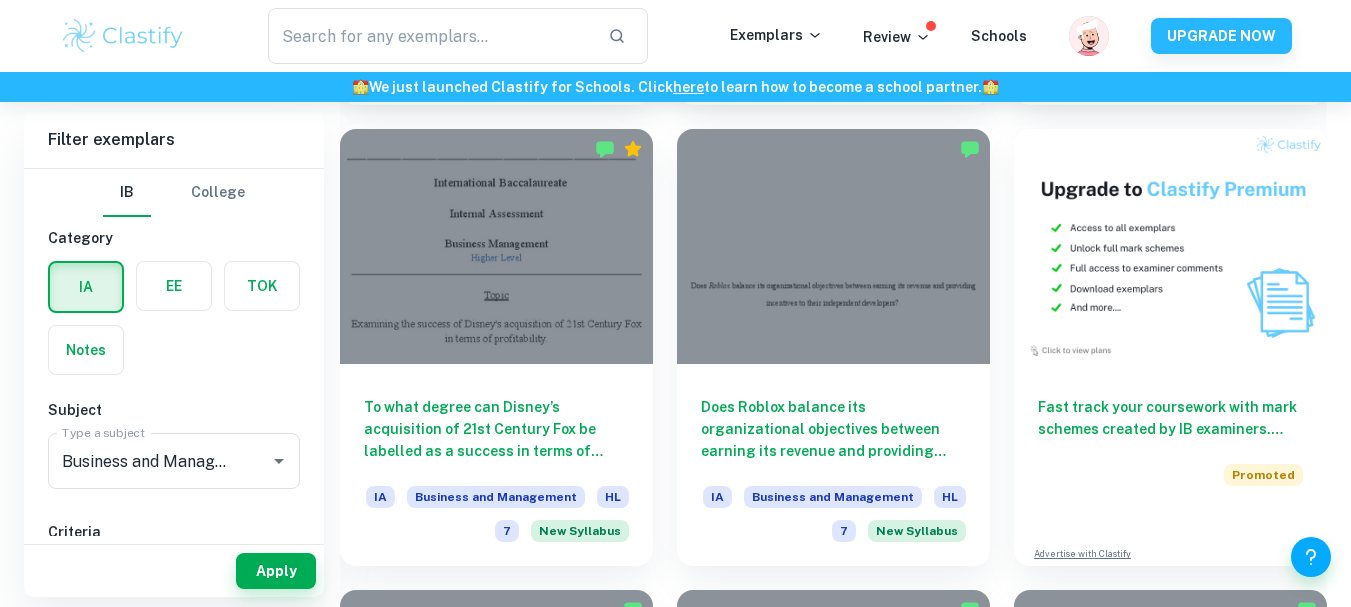 drag, startPoint x: 1141, startPoint y: 351, endPoint x: 1053, endPoint y: 116, distance: 250.93625 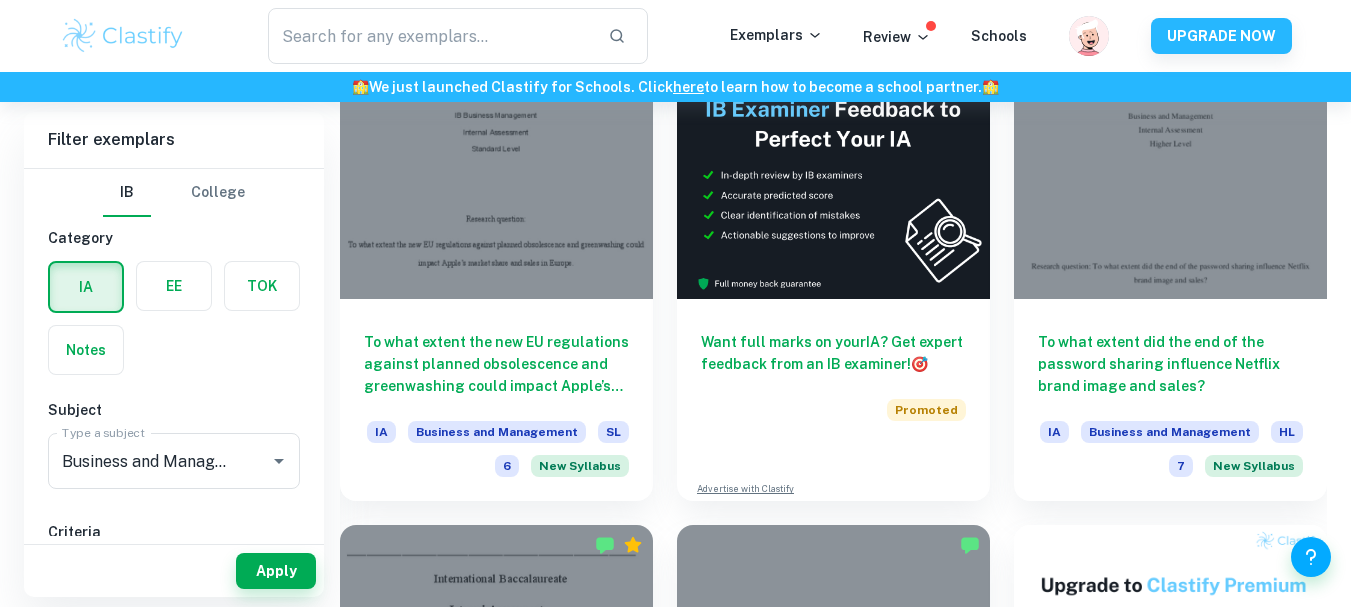 scroll, scrollTop: 5677, scrollLeft: 0, axis: vertical 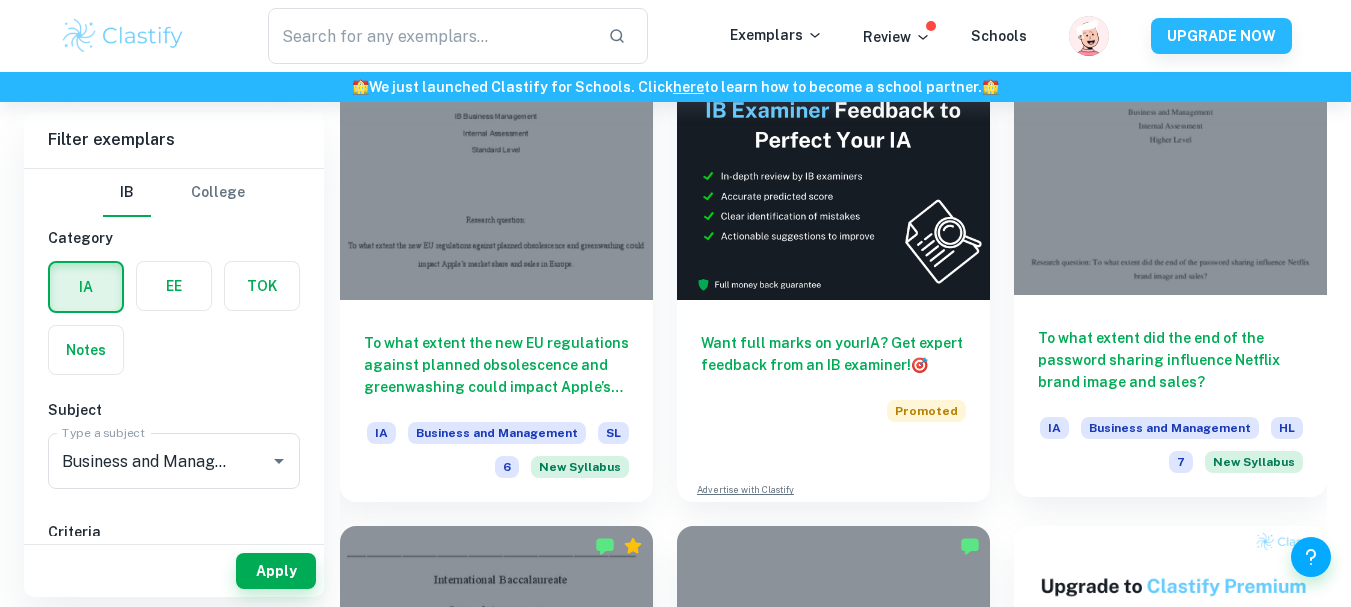 click on "To what extent did the end of the password sharing influence Netflix brand image and sales?" at bounding box center (1170, 360) 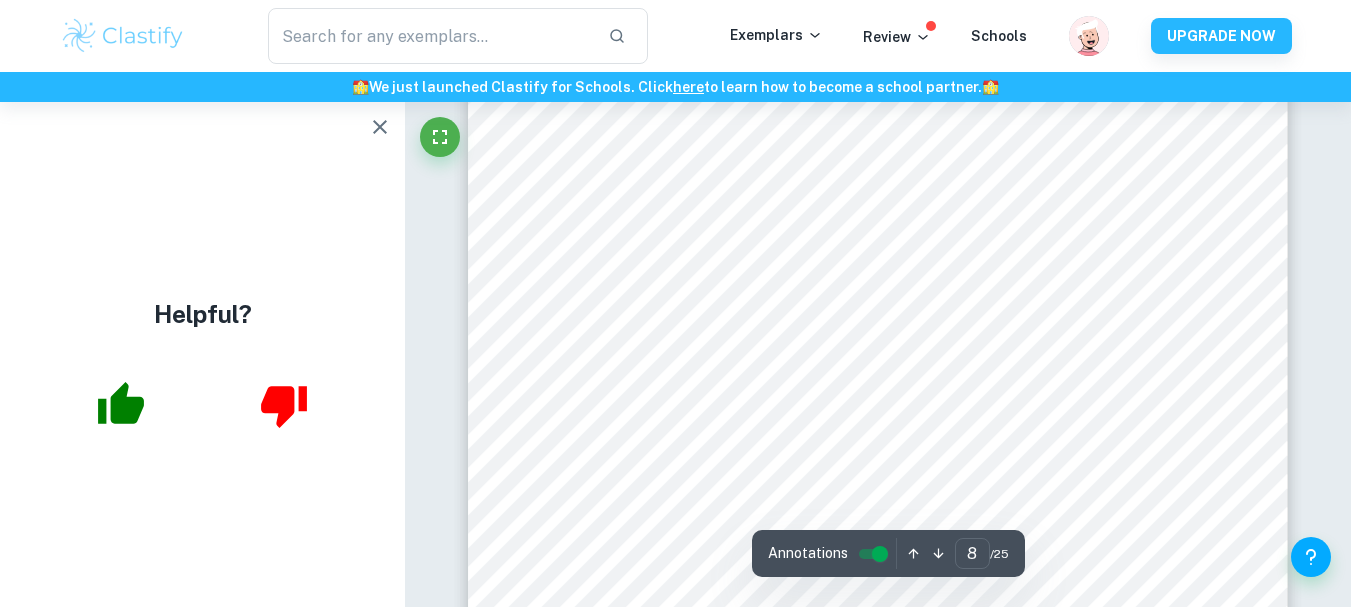 scroll, scrollTop: 8519, scrollLeft: 0, axis: vertical 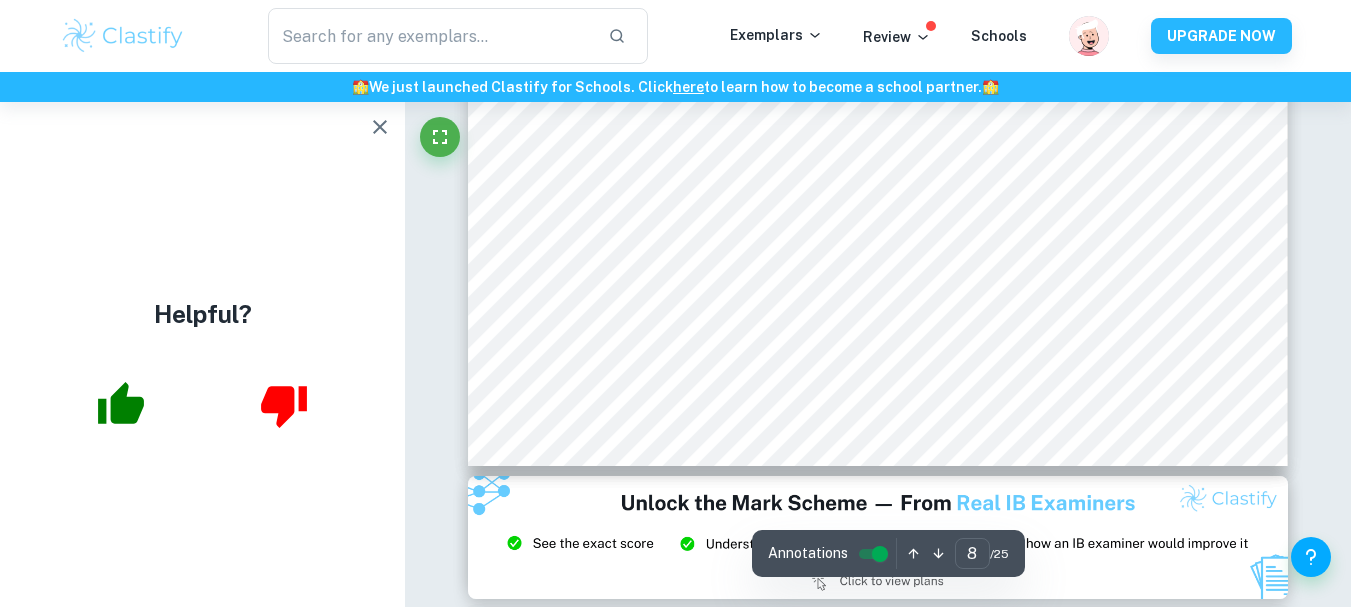 type on "9" 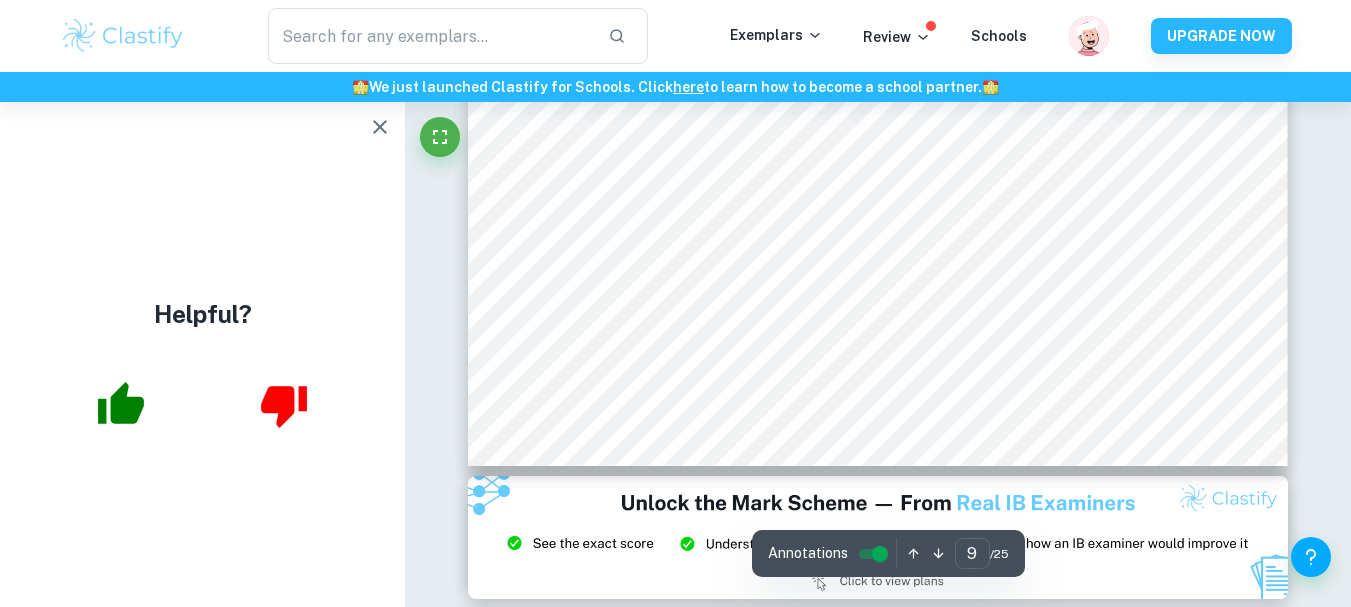 scroll, scrollTop: 9747, scrollLeft: 0, axis: vertical 